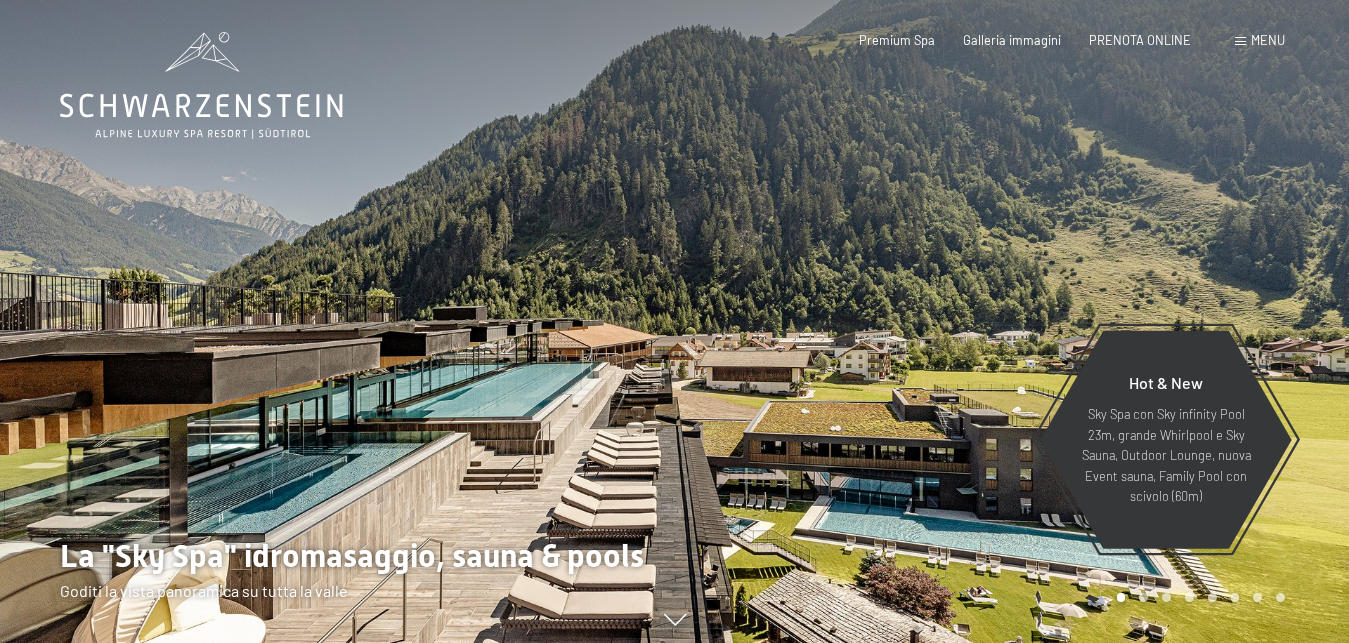 scroll, scrollTop: 0, scrollLeft: 0, axis: both 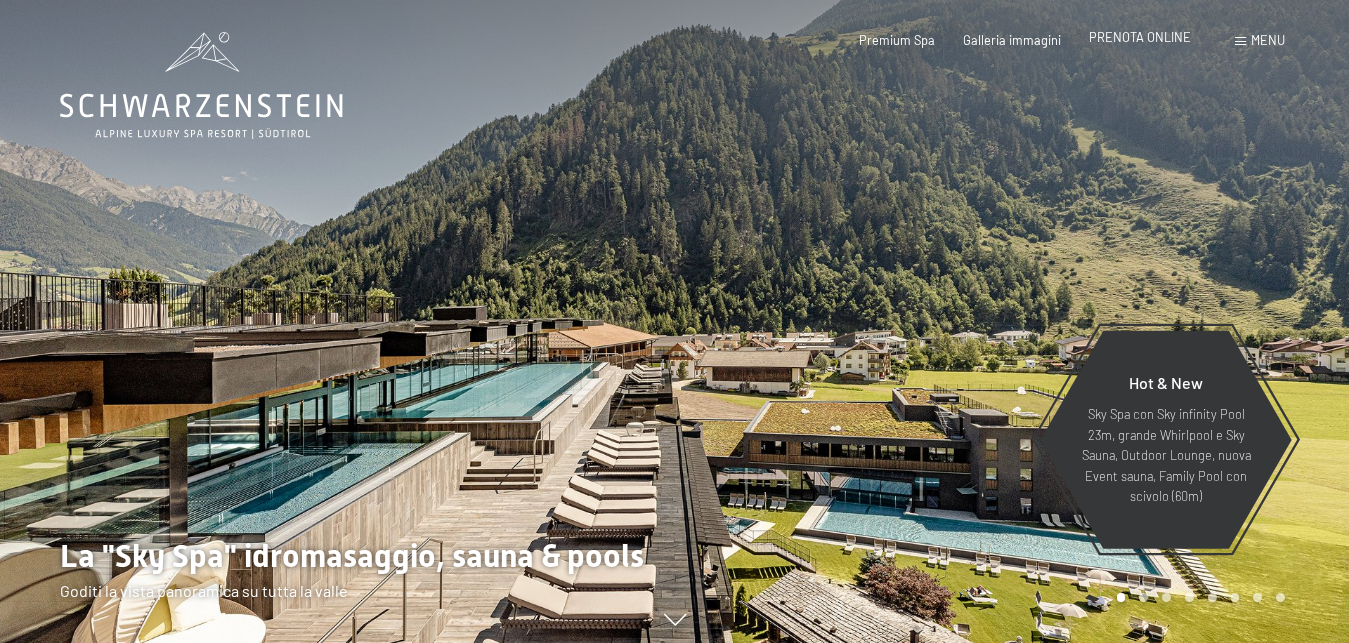 click on "PRENOTA ONLINE" at bounding box center (1140, 37) 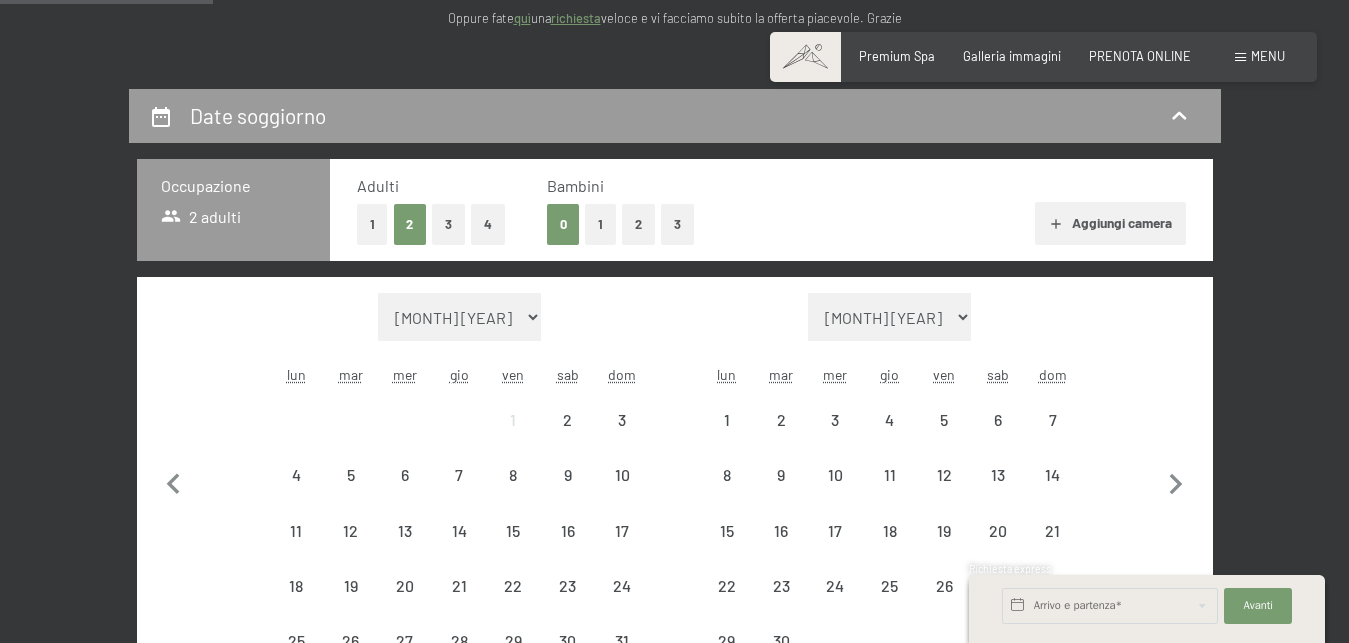 scroll, scrollTop: 306, scrollLeft: 0, axis: vertical 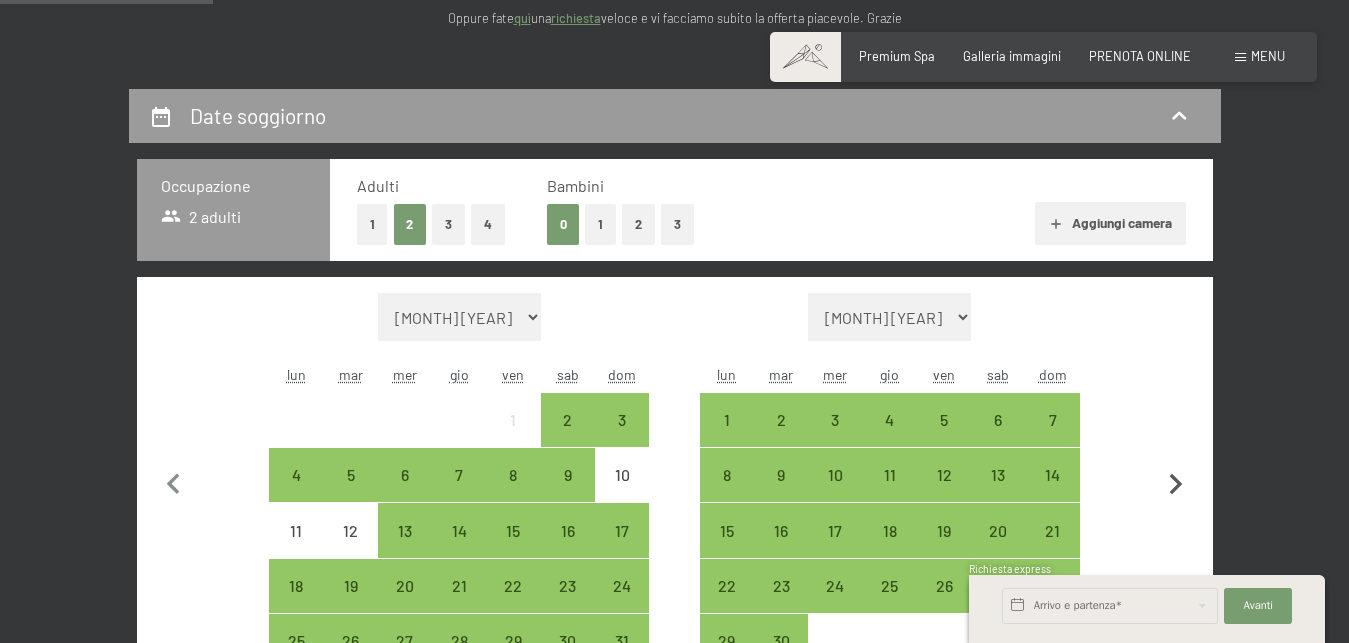 click 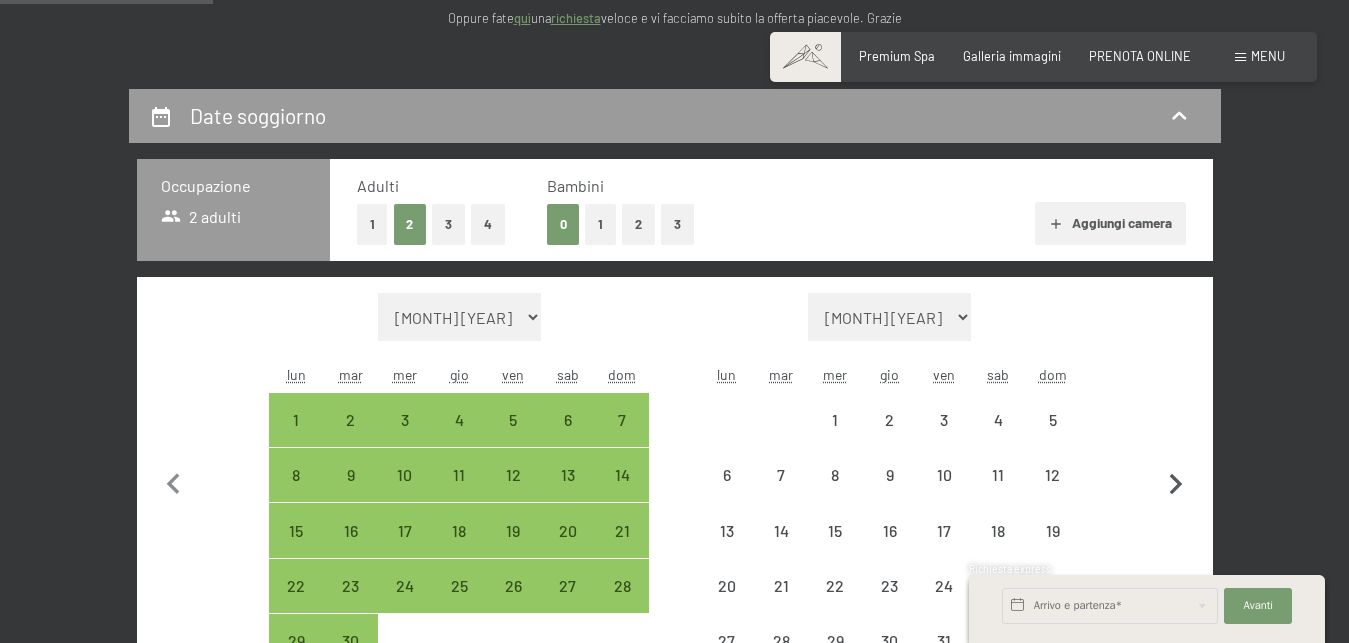 click 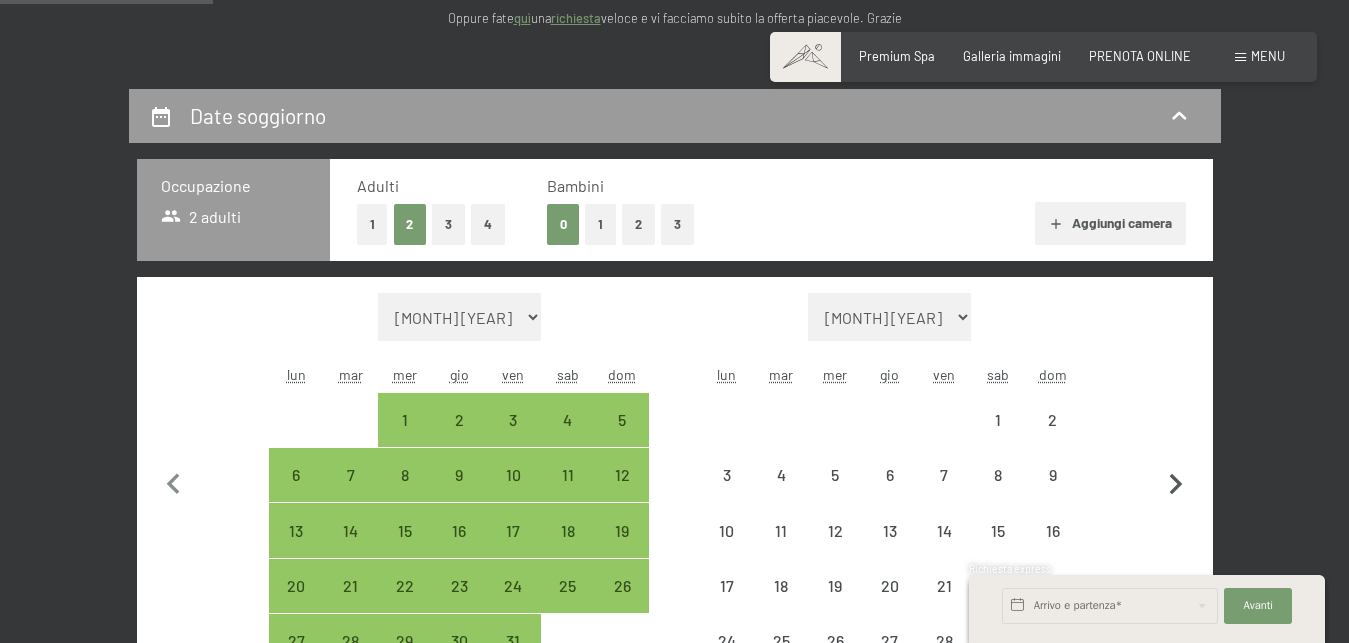click 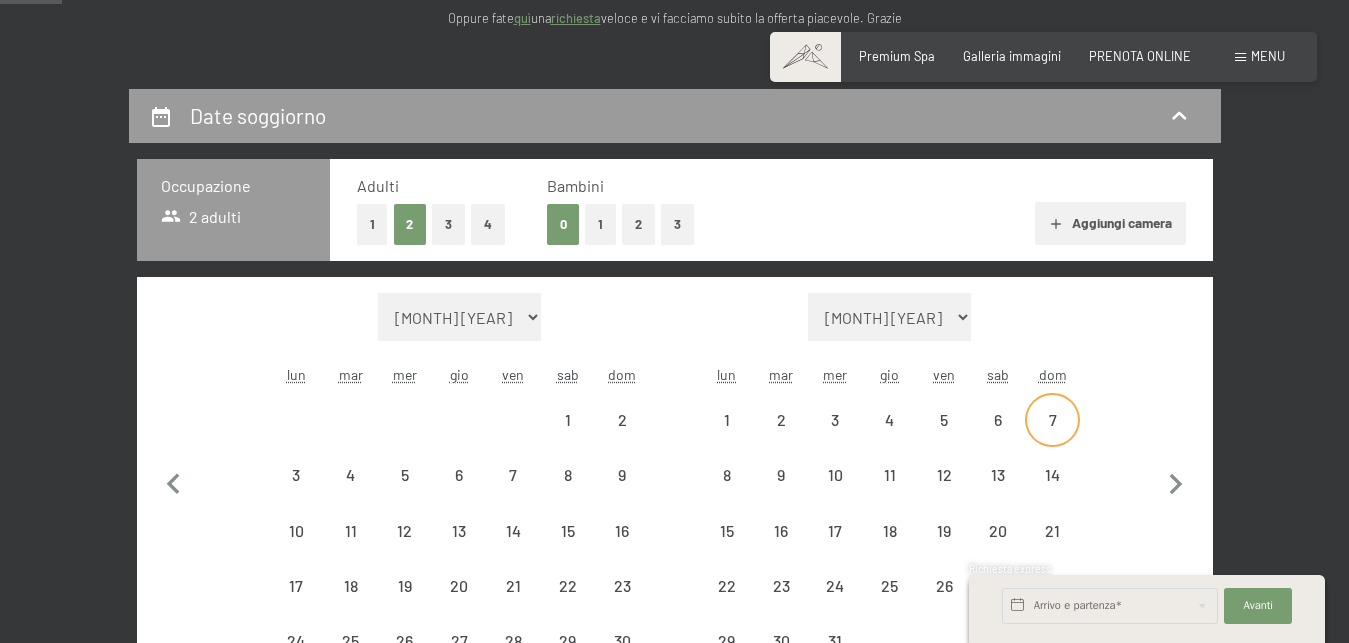 scroll, scrollTop: 510, scrollLeft: 0, axis: vertical 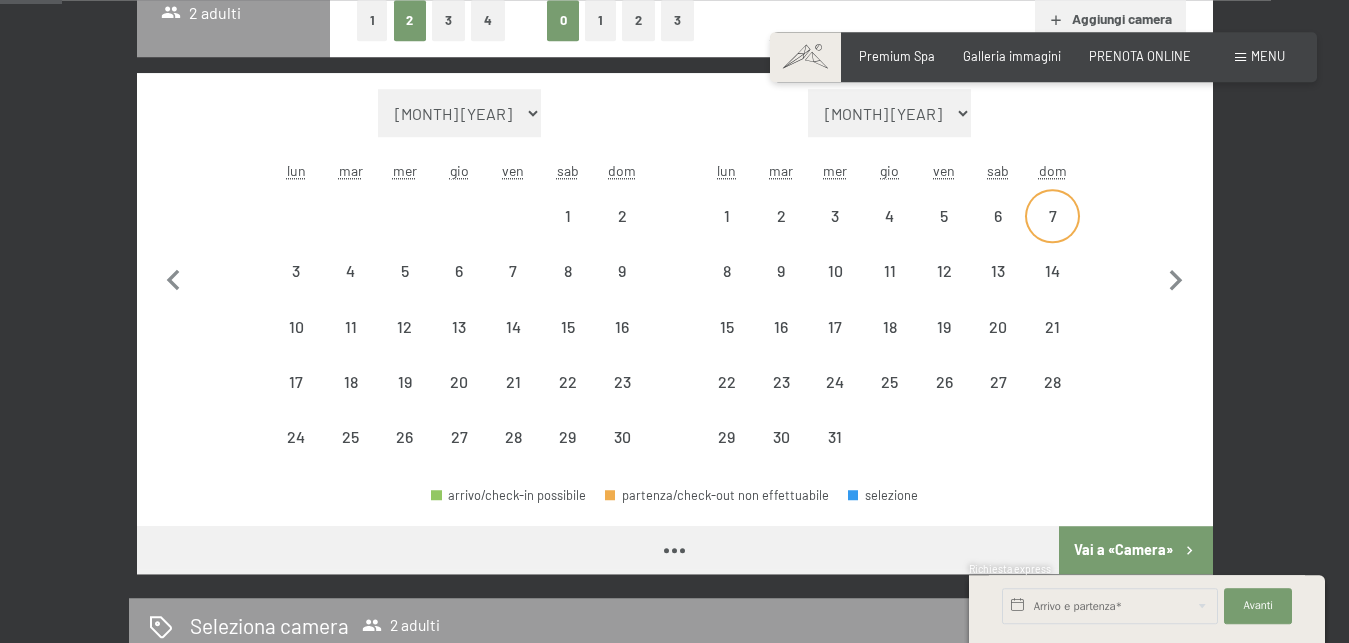 select on "2025-11-01" 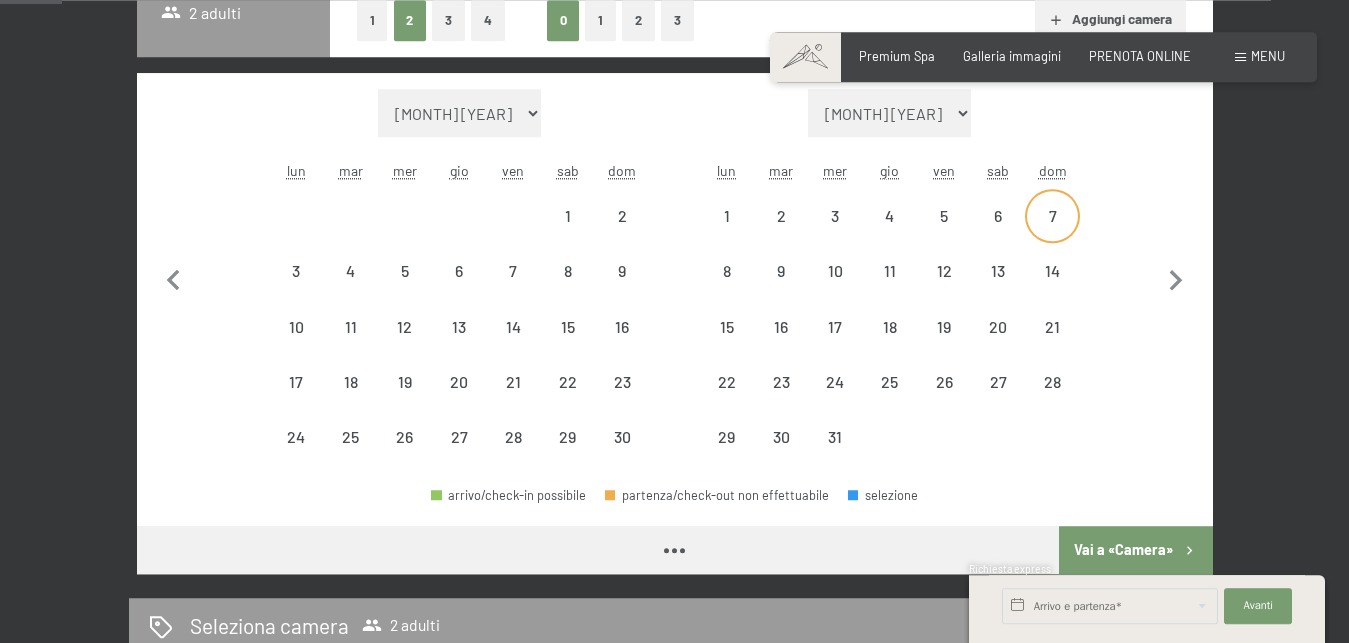 select on "2025-12-01" 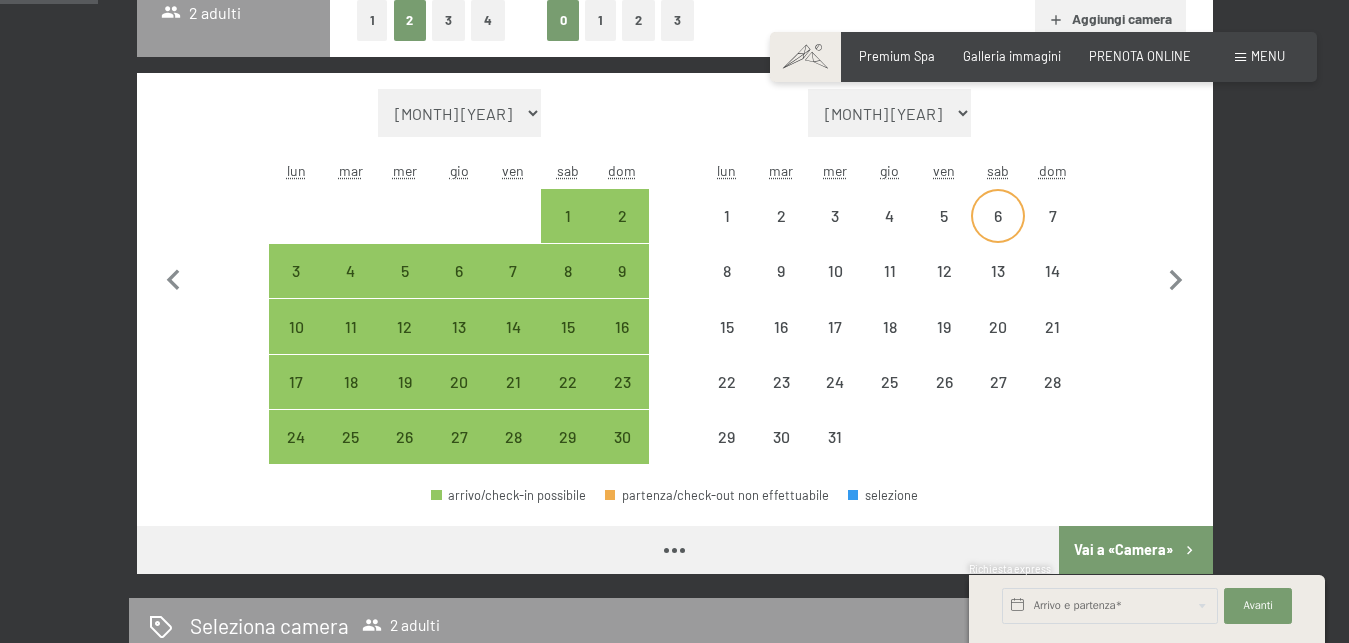 select on "2025-11-01" 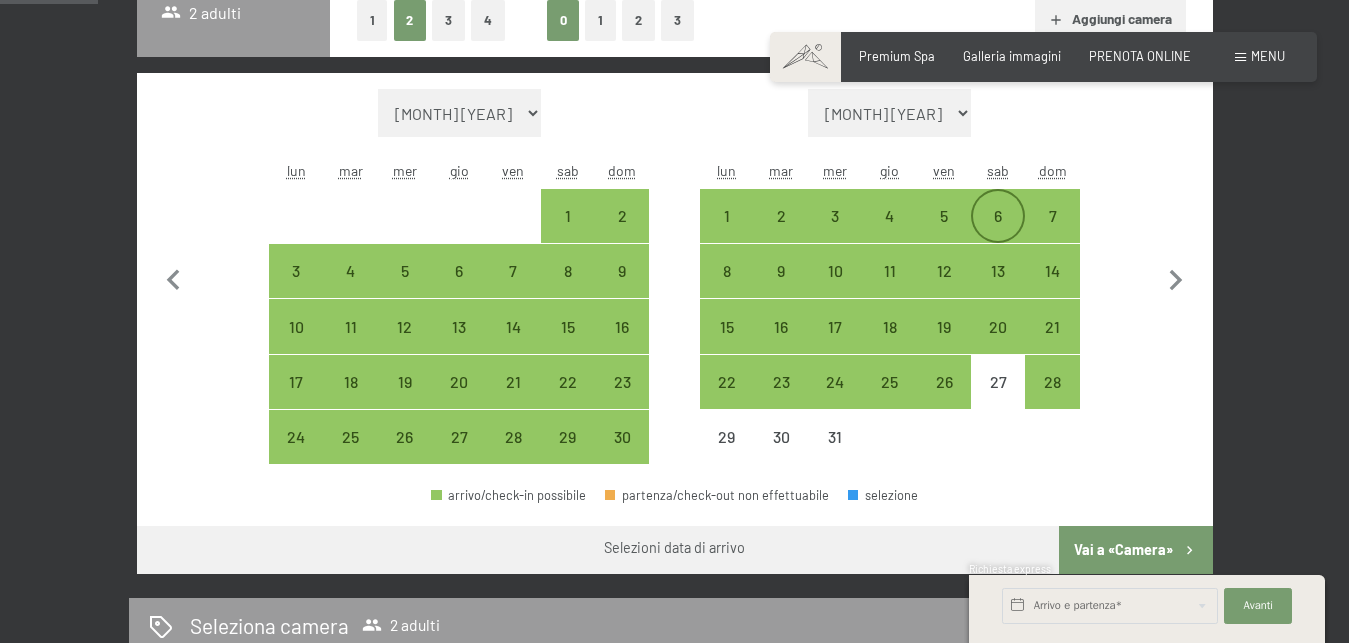 click on "6" at bounding box center (998, 233) 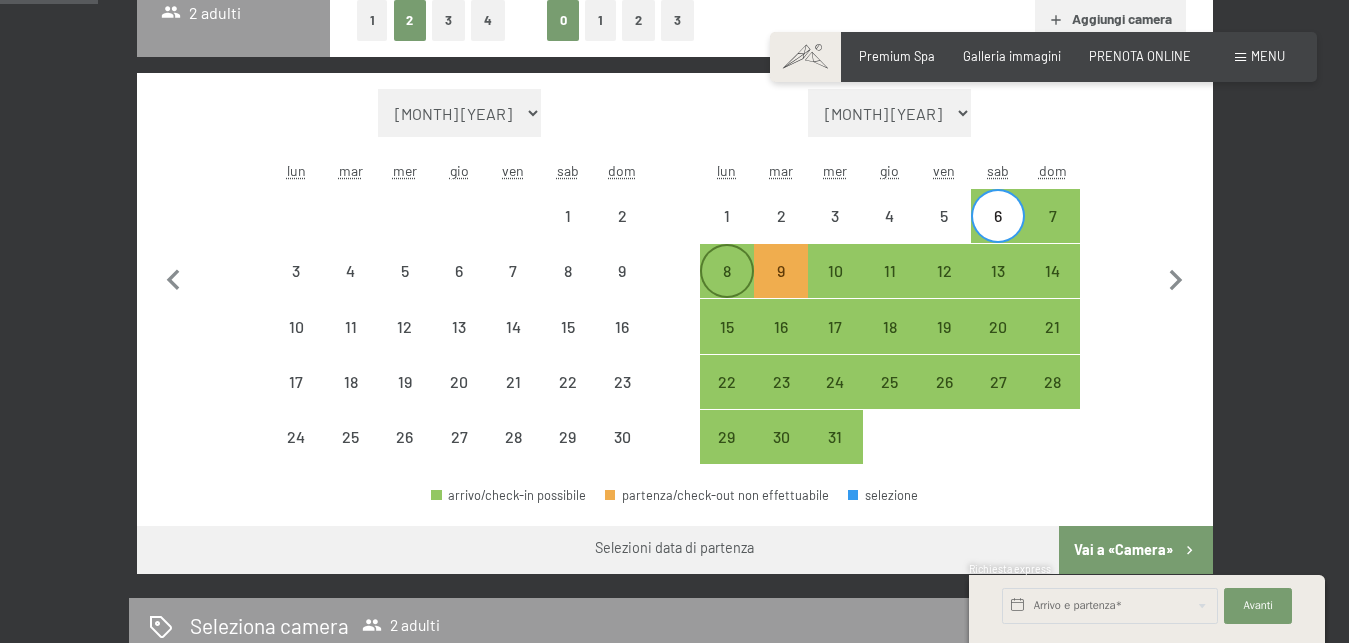 click on "8" at bounding box center [727, 271] 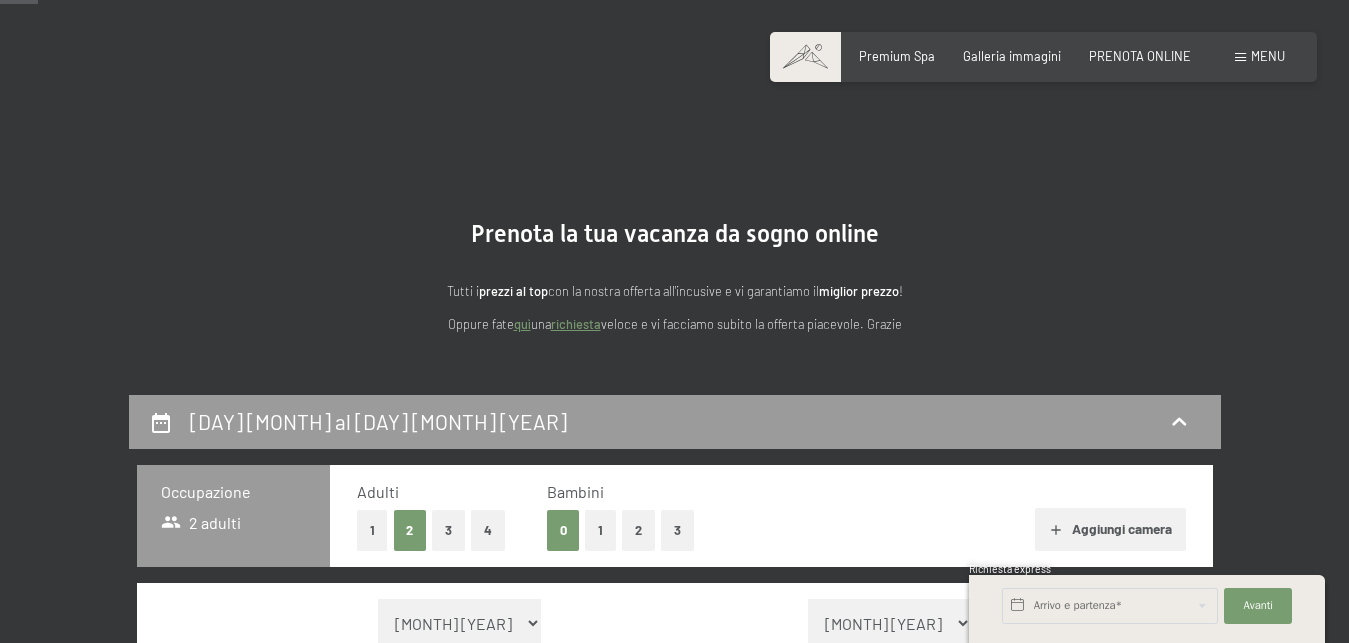 scroll, scrollTop: 408, scrollLeft: 0, axis: vertical 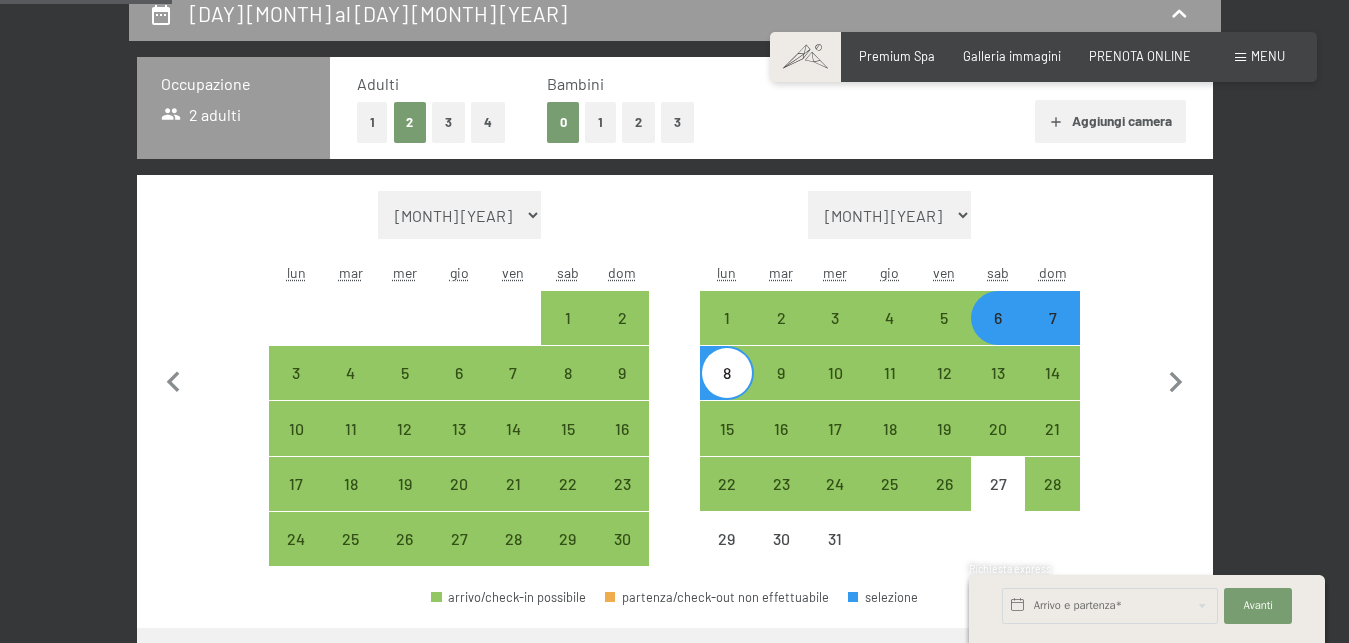click on "1" at bounding box center [600, 122] 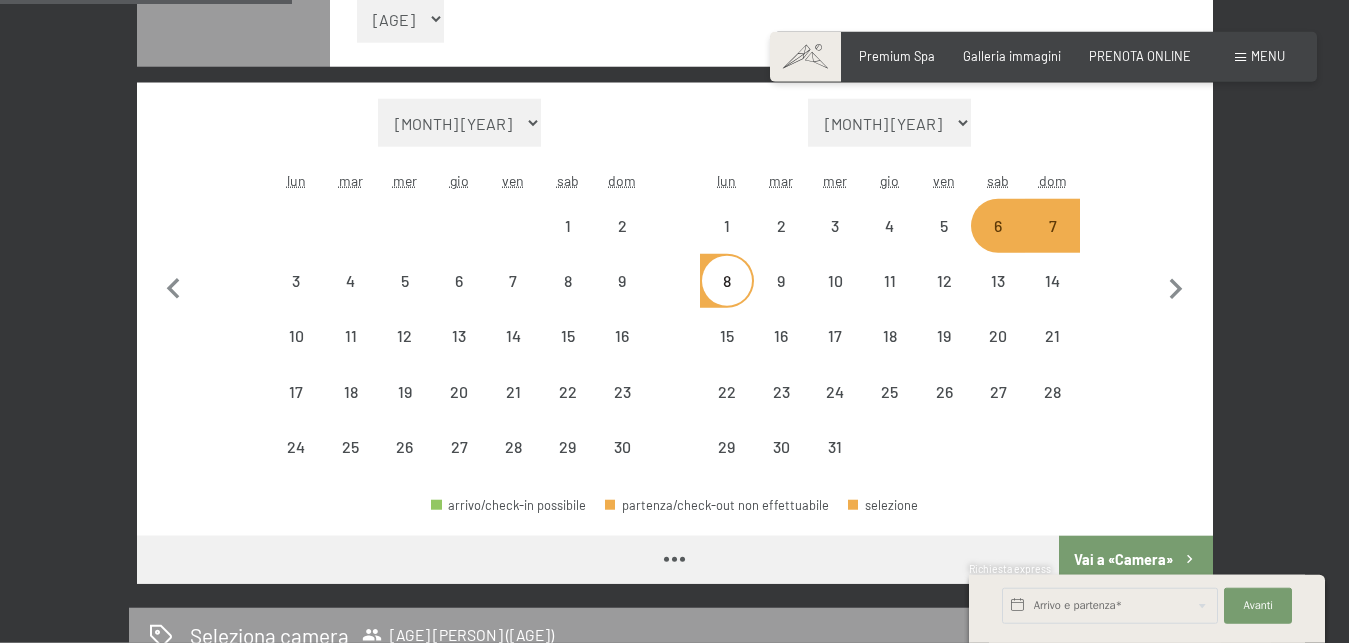 scroll, scrollTop: 714, scrollLeft: 0, axis: vertical 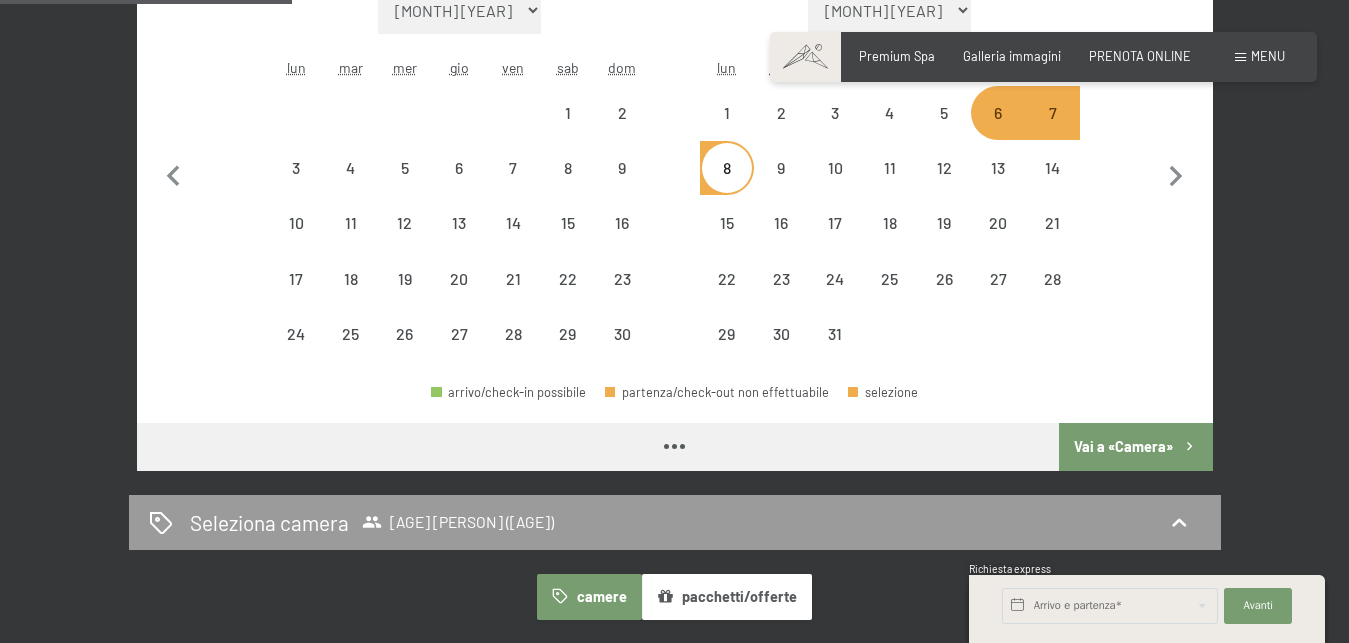 select on "2025-11-01" 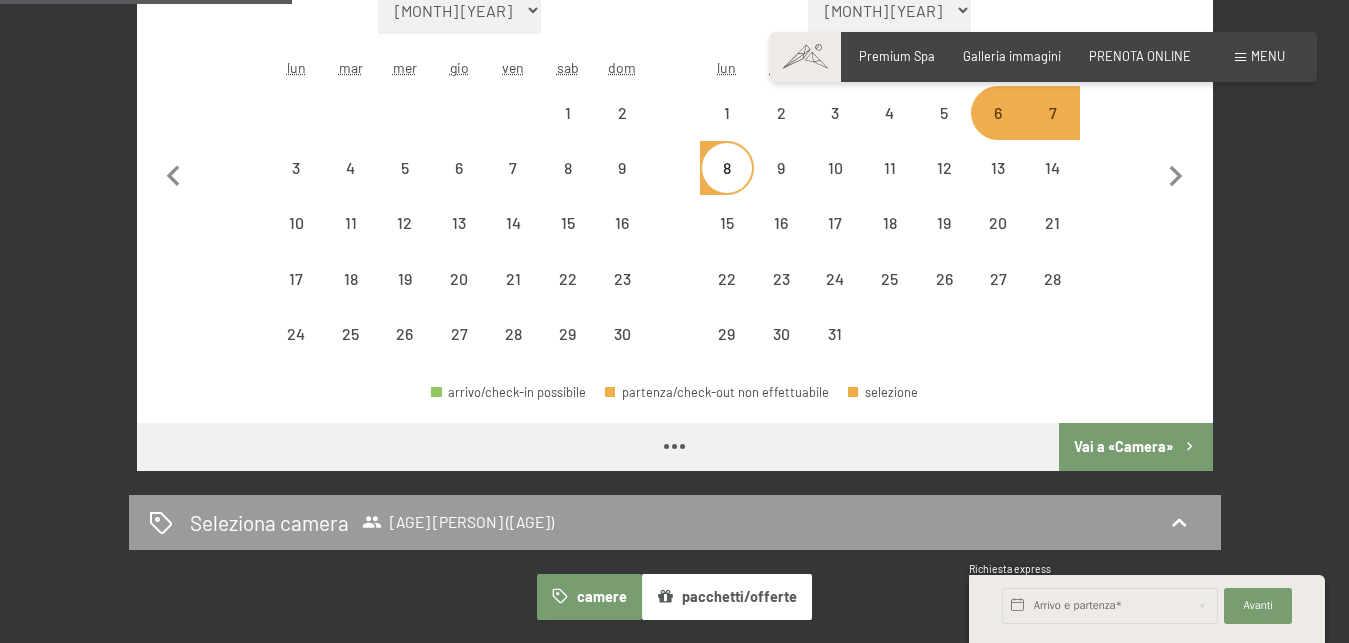 select on "2025-12-01" 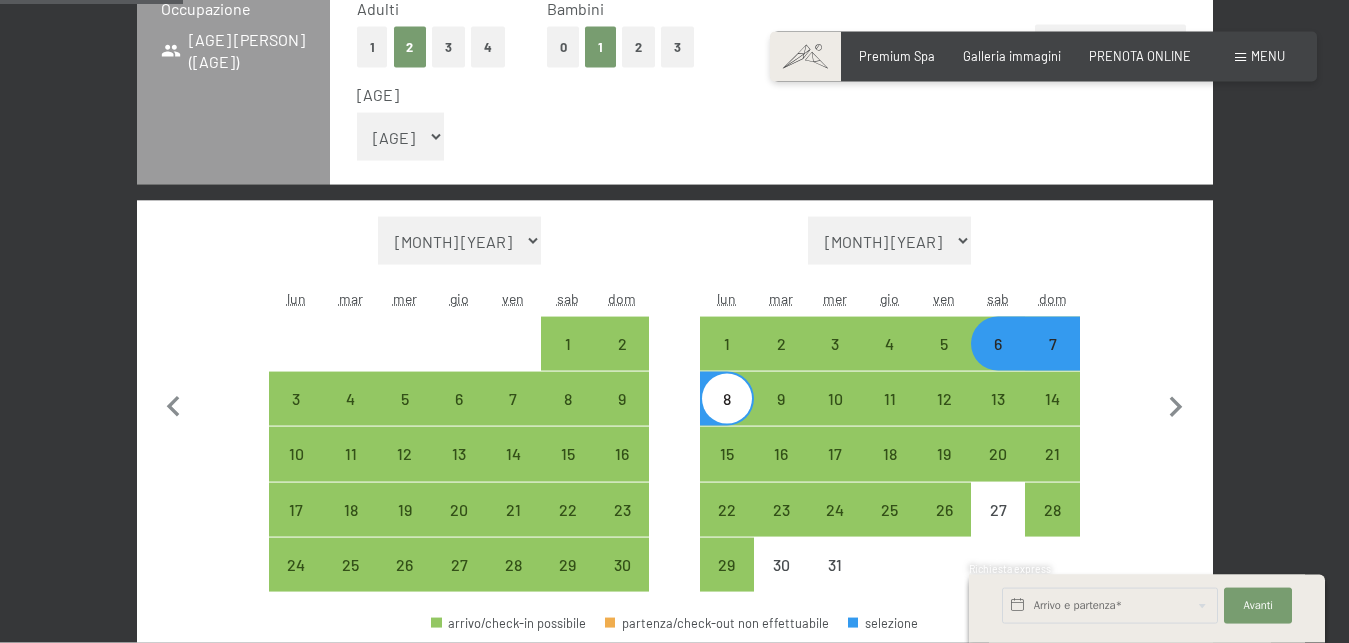 scroll, scrollTop: 408, scrollLeft: 0, axis: vertical 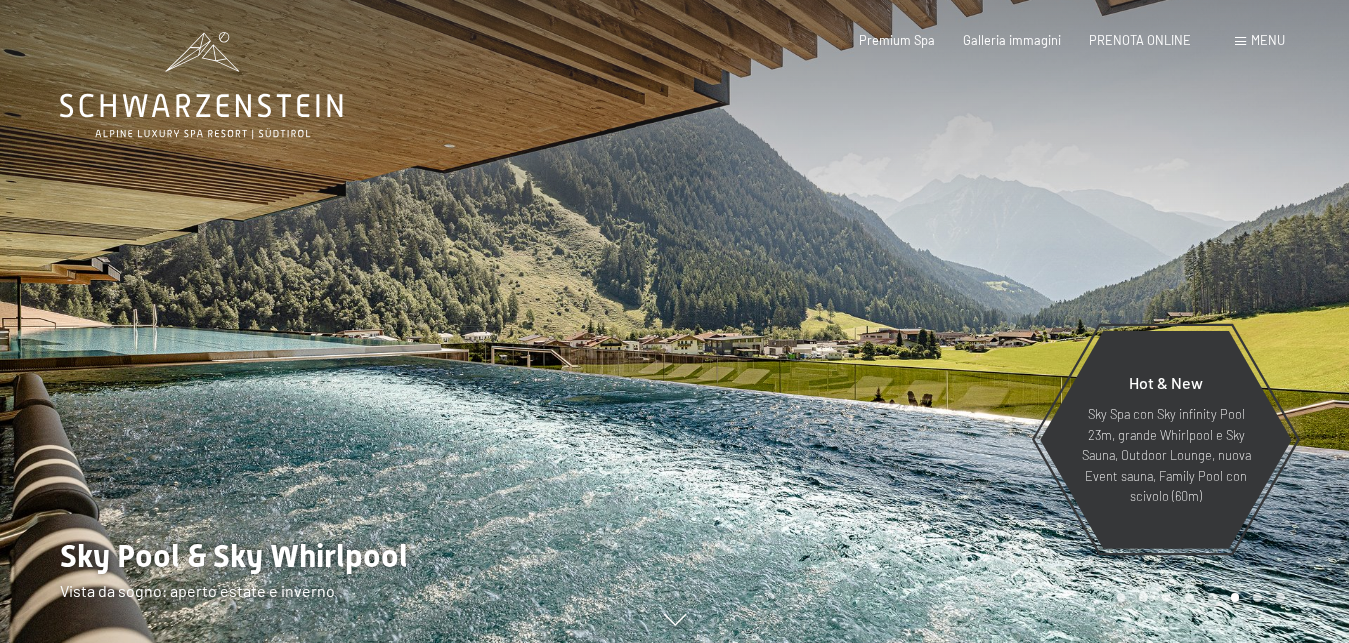 click on "Menu" at bounding box center [1260, 41] 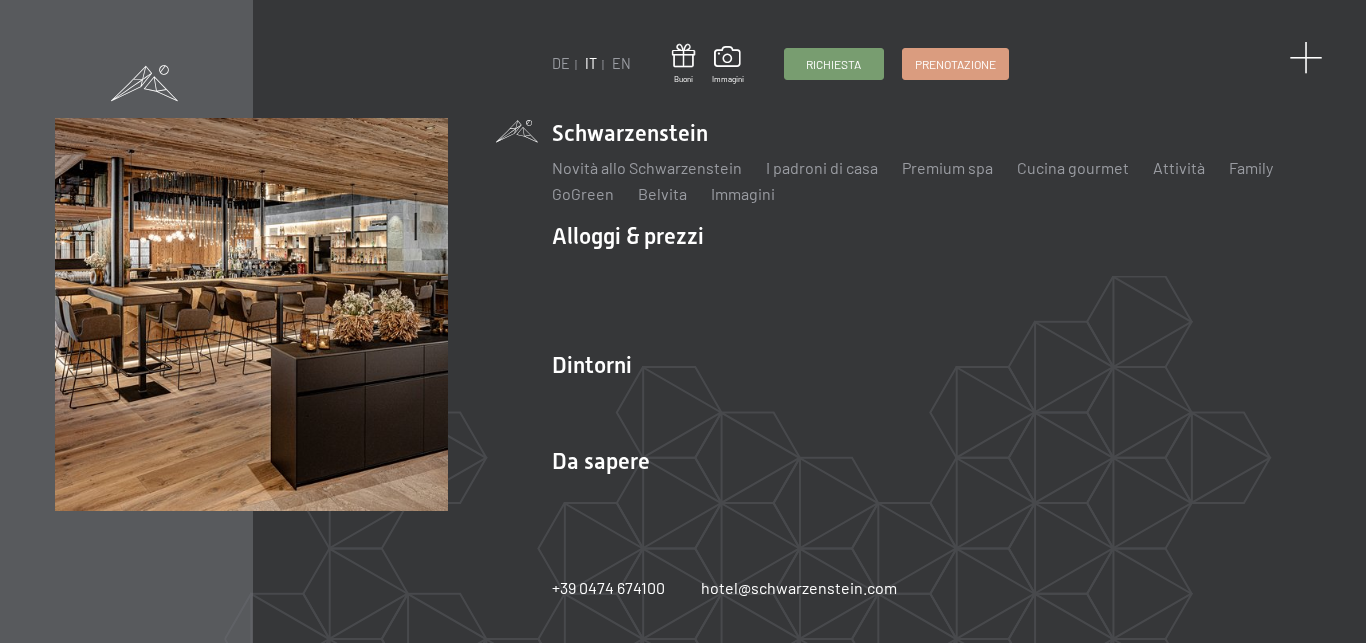 click at bounding box center (1305, 58) 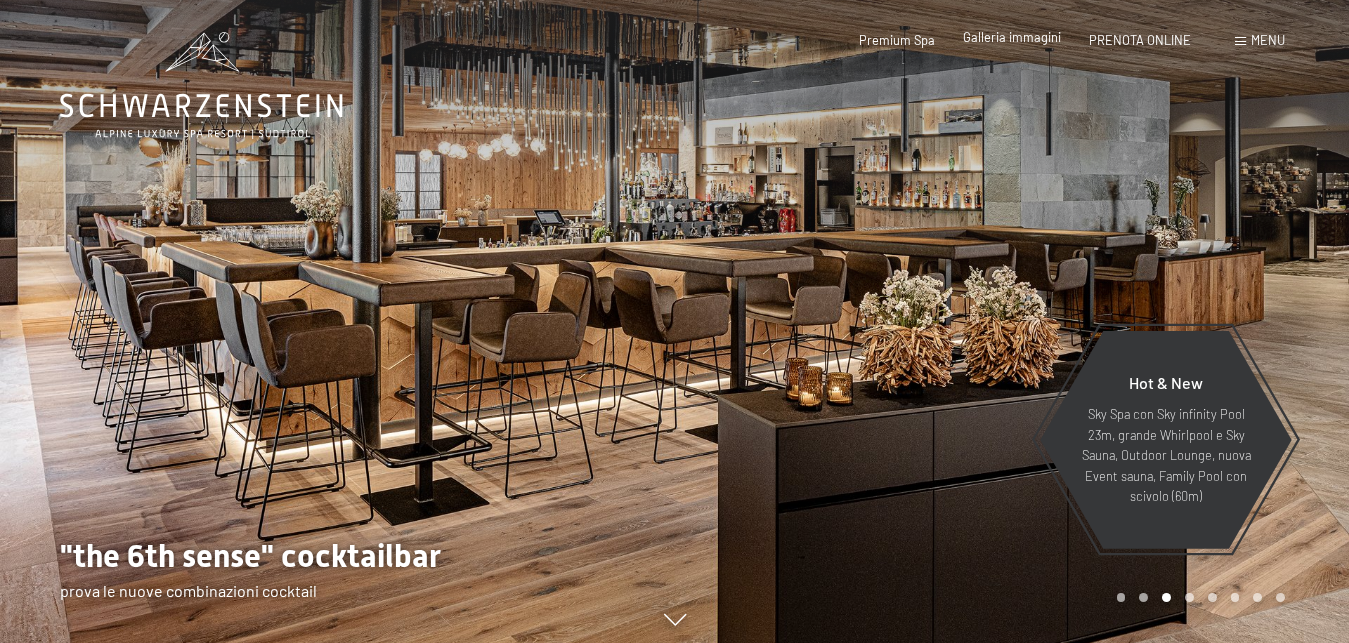 click on "Galleria immagini" at bounding box center (1012, 37) 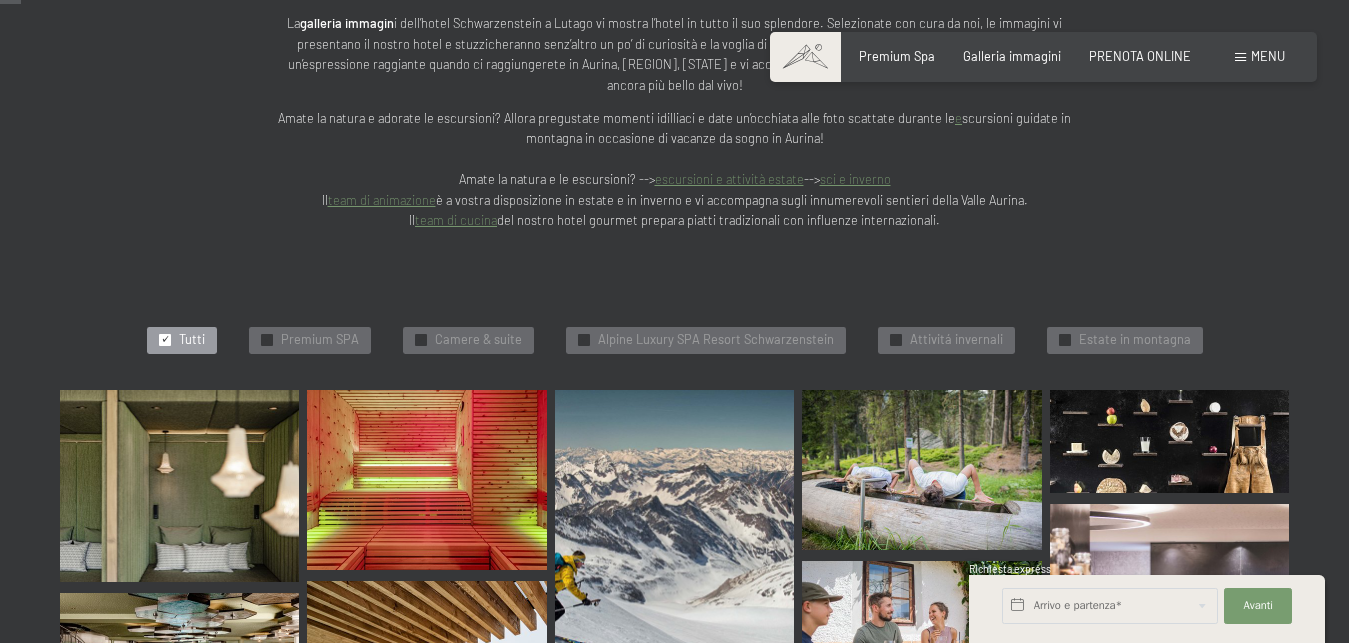 scroll, scrollTop: 0, scrollLeft: 0, axis: both 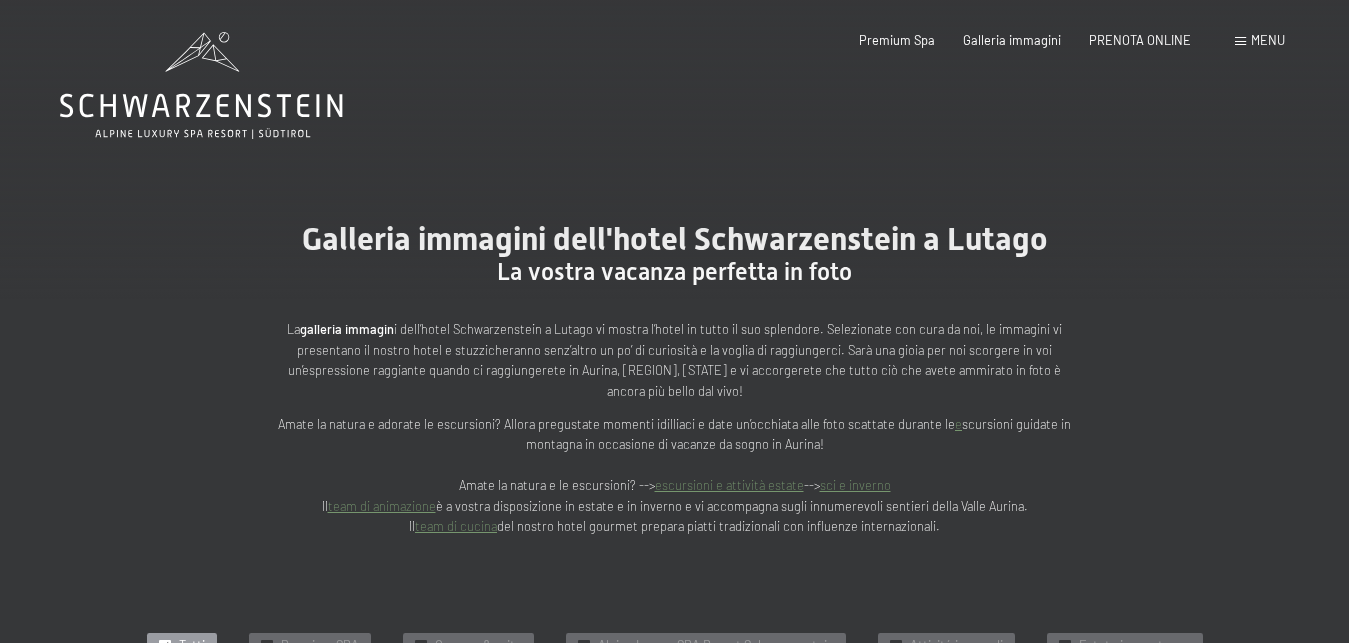 click 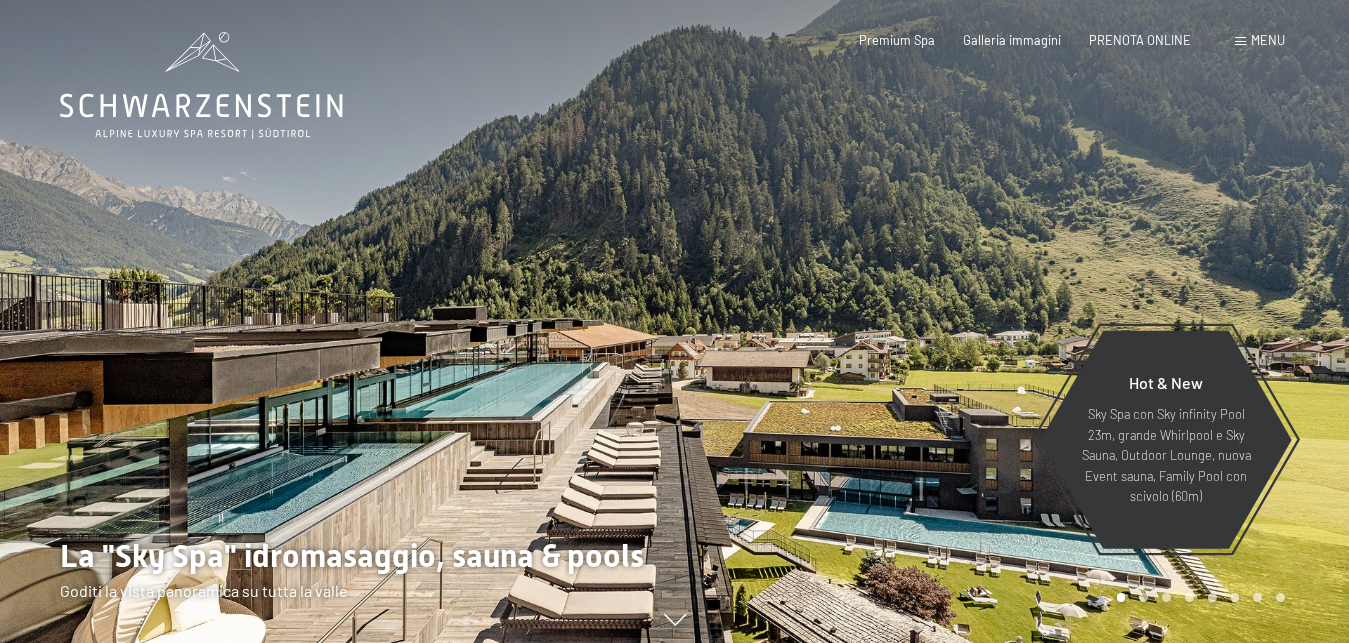 scroll, scrollTop: 0, scrollLeft: 0, axis: both 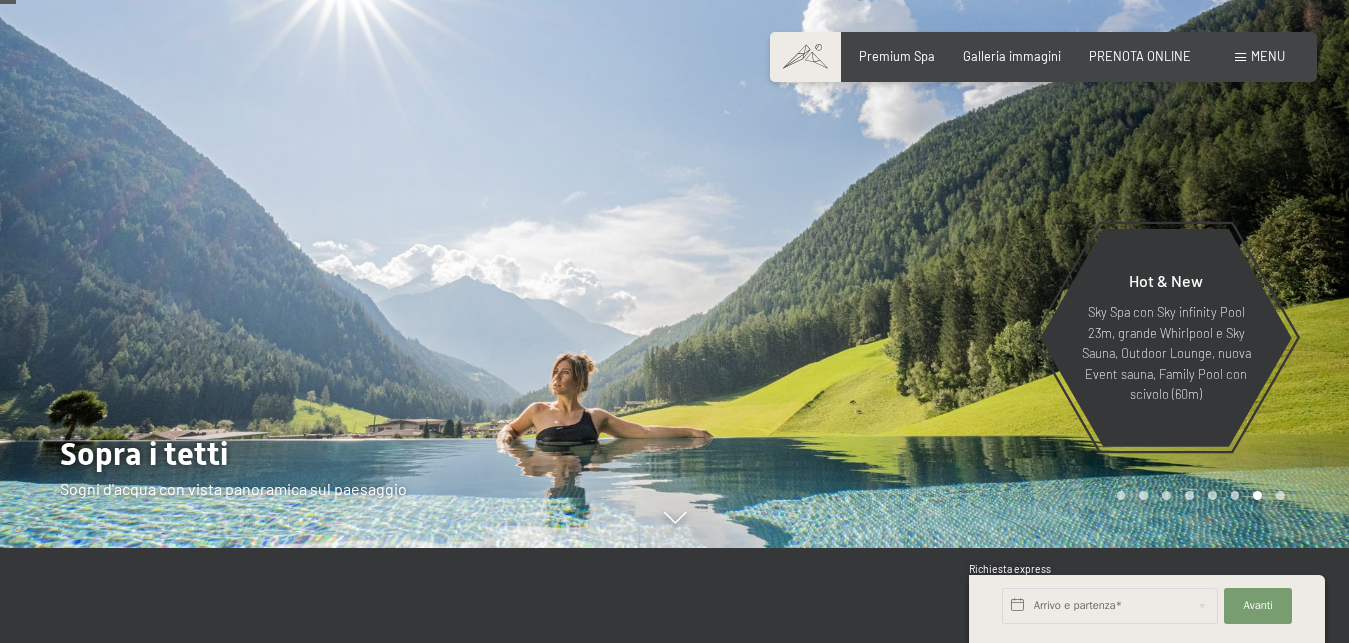 click on "Prenotazione           Richiesta                                     Premium Spa           Galleria immagini           PRENOTA ONLINE           Menu                                                                    DE         IT         EN                Buoni             Immagini               Richiesta           Prenotazione                    DE         IT         EN                       Schwarzenstein           Novità allo Schwarzenstein         I padroni di casa         Premium spa         Cucina gourmet         Attività         Programma settimanale         Immagini             Family         GoGreen         Belvita         Immagini                     Alloggi & prezzi           Servizi inclusi         Camere & prezzi         Lista             Offerte         Lista             Prezzi per famiglie         Prezzi trattmenti         Premi ospiti fedeli         Richiesta         Prenotazione         Condizioni generali         Buoni         Idee regalo" at bounding box center [1043, 57] 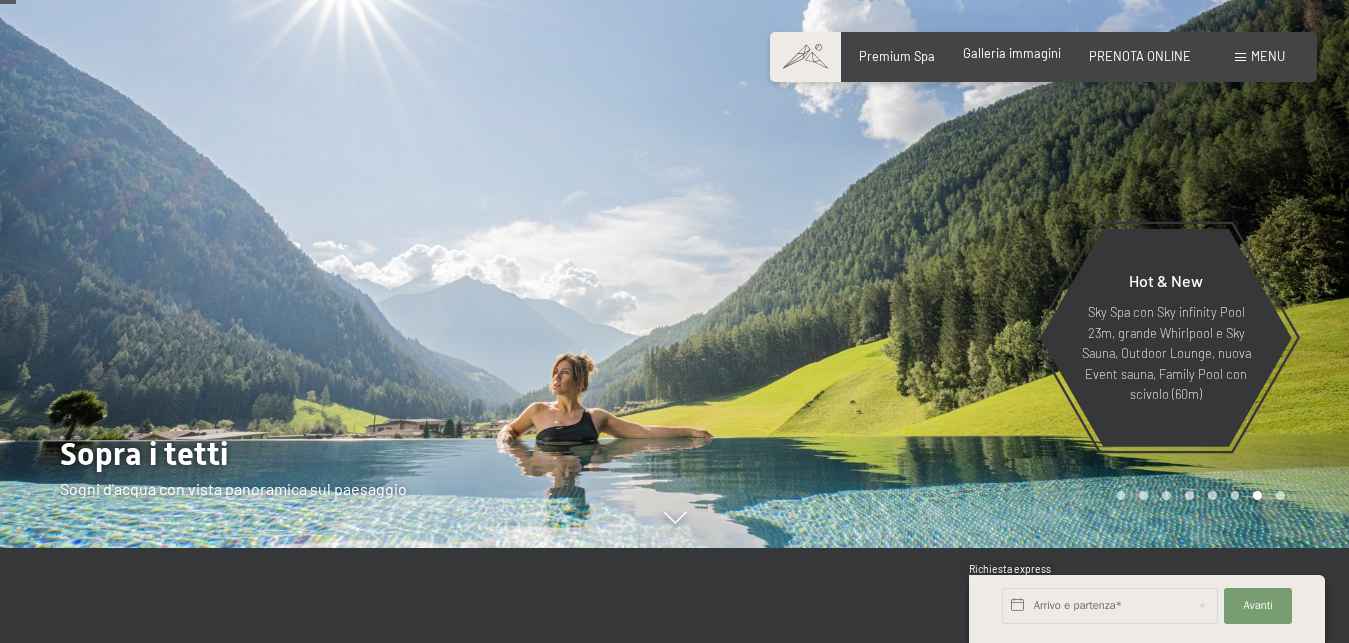 click on "Galleria immagini" at bounding box center (1012, 54) 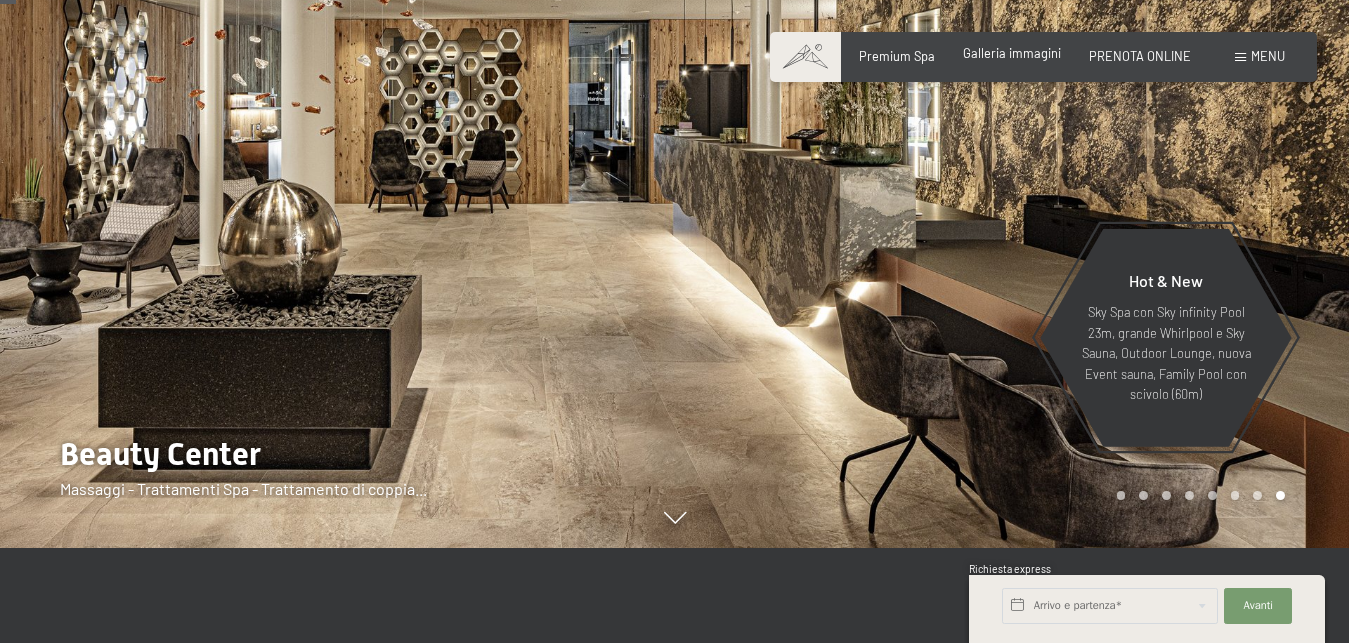 click on "Galleria immagini" at bounding box center [1012, 53] 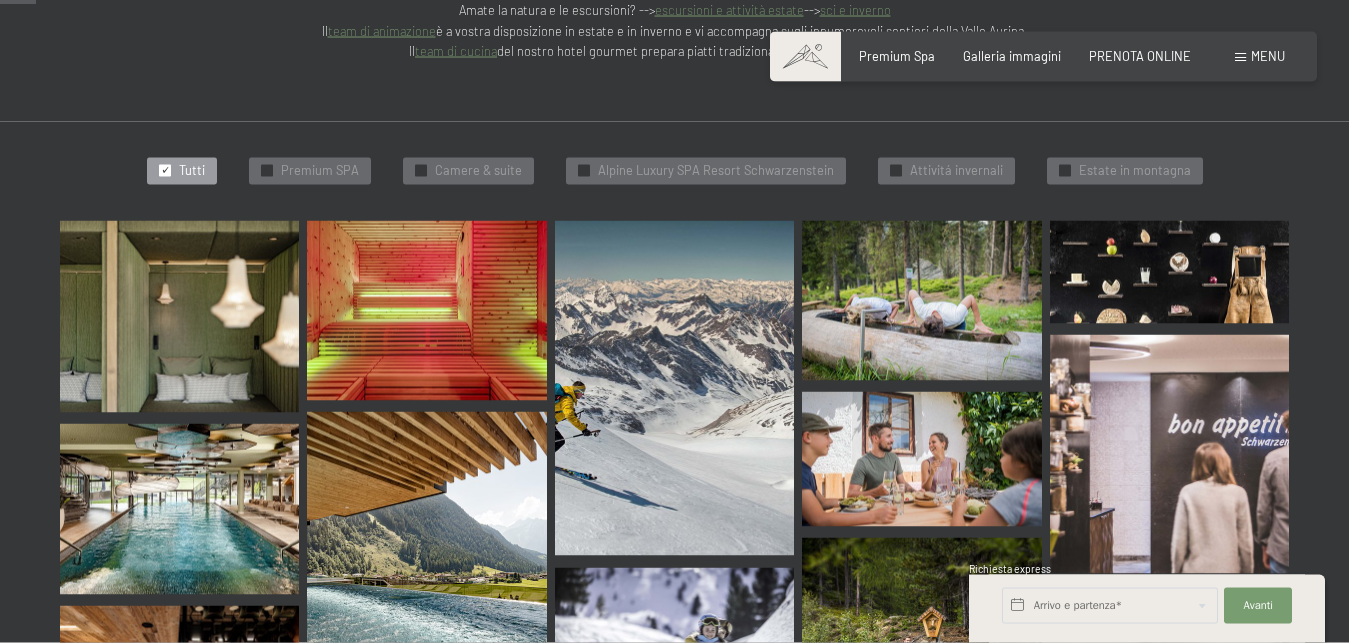scroll, scrollTop: 510, scrollLeft: 0, axis: vertical 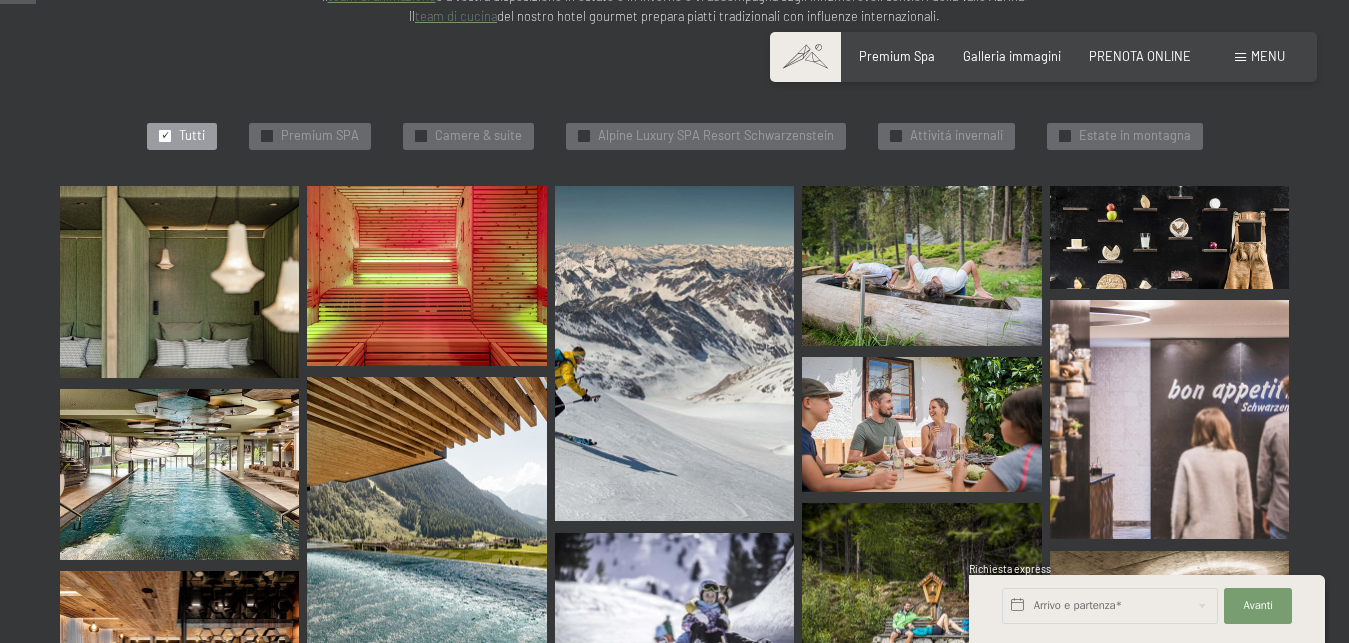 click at bounding box center [179, 474] 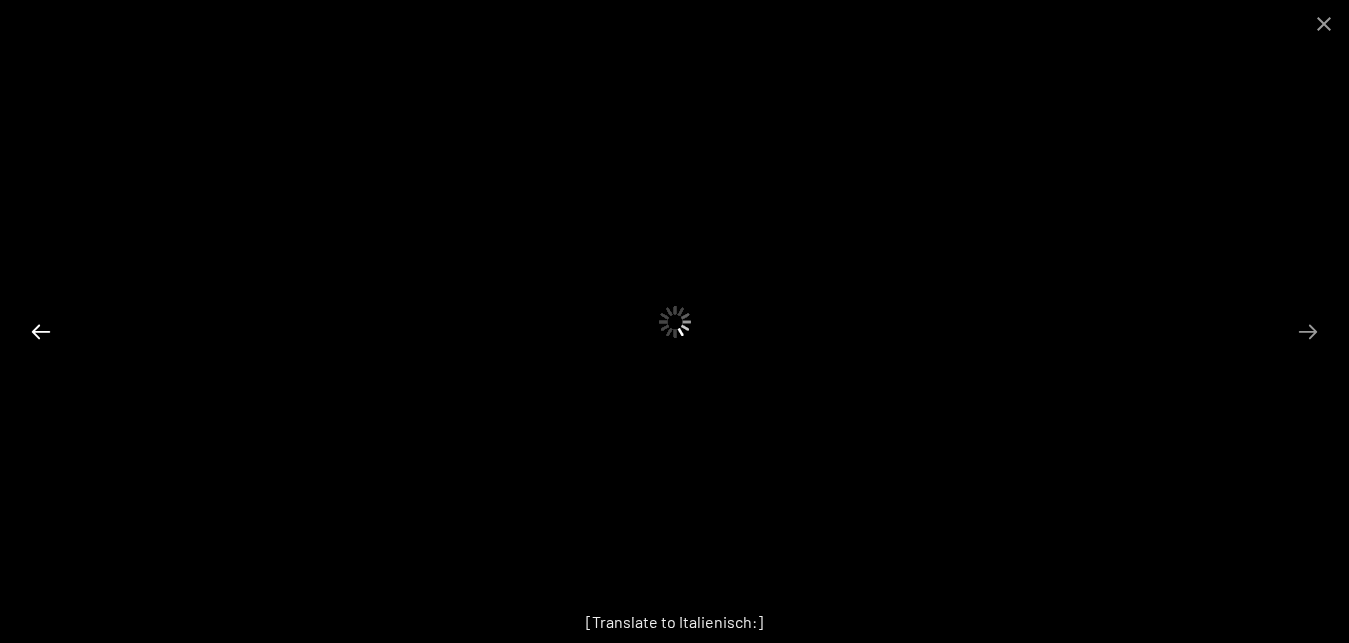 click at bounding box center (41, 331) 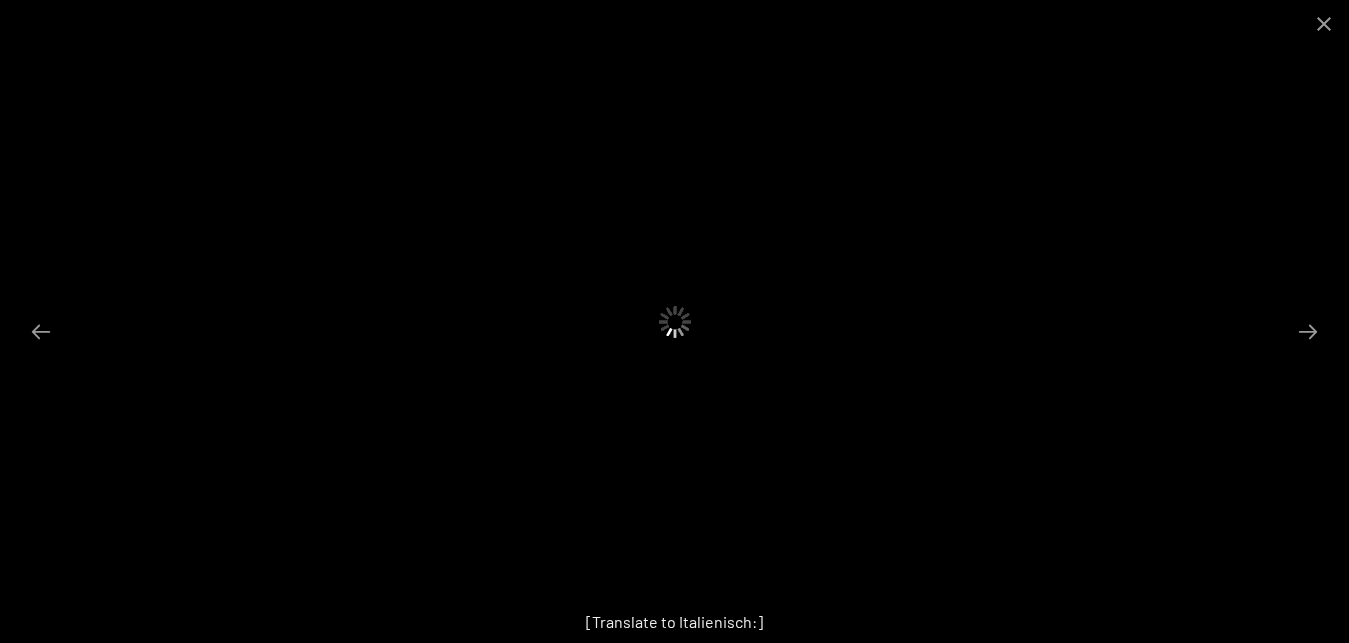 click at bounding box center [674, 321] 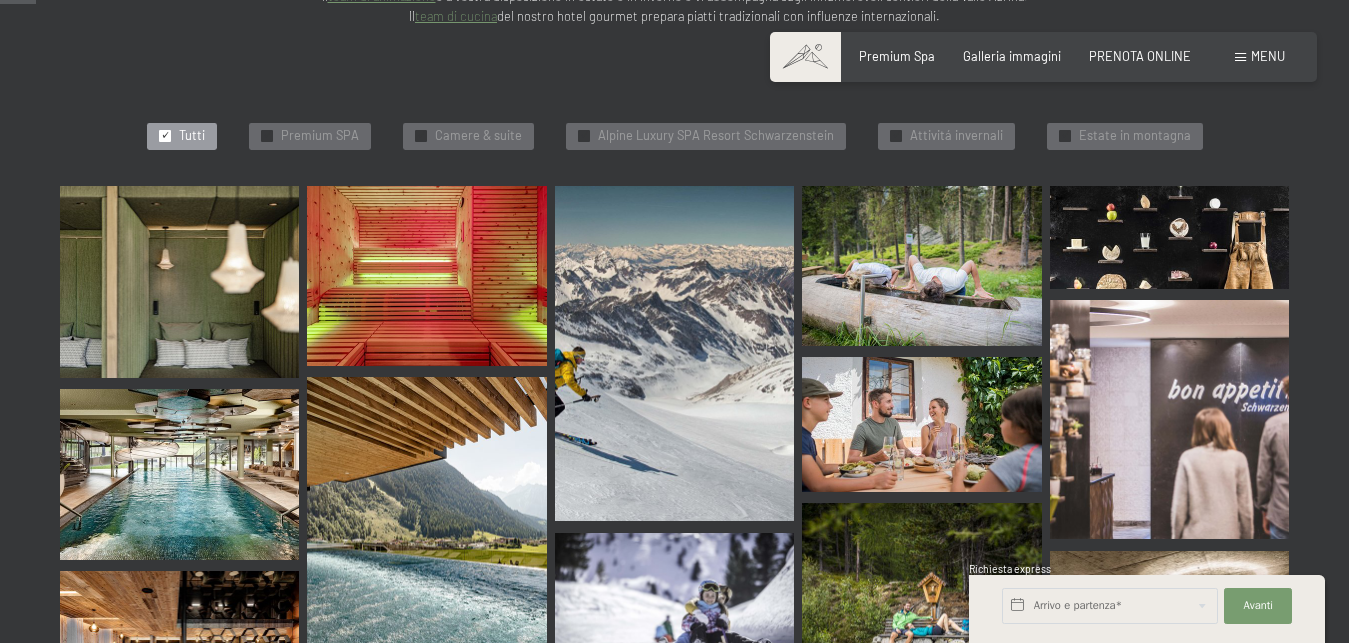 click at bounding box center (179, 474) 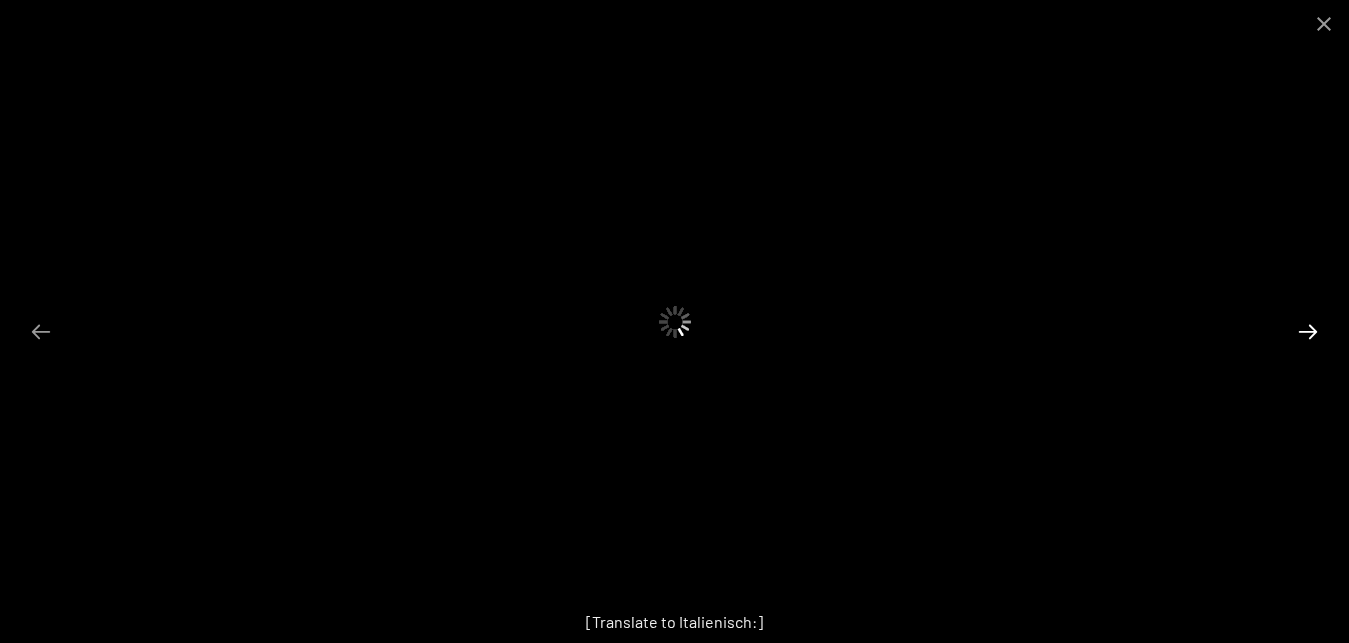 click at bounding box center (1308, 331) 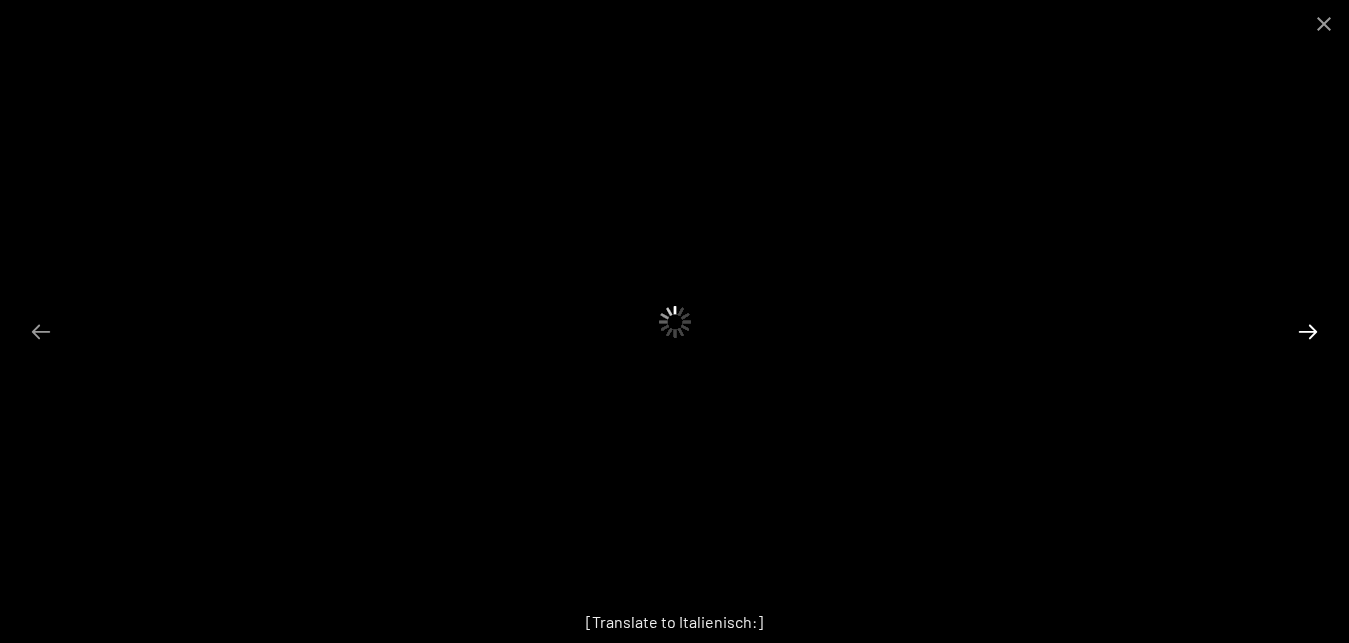 click at bounding box center (1308, 331) 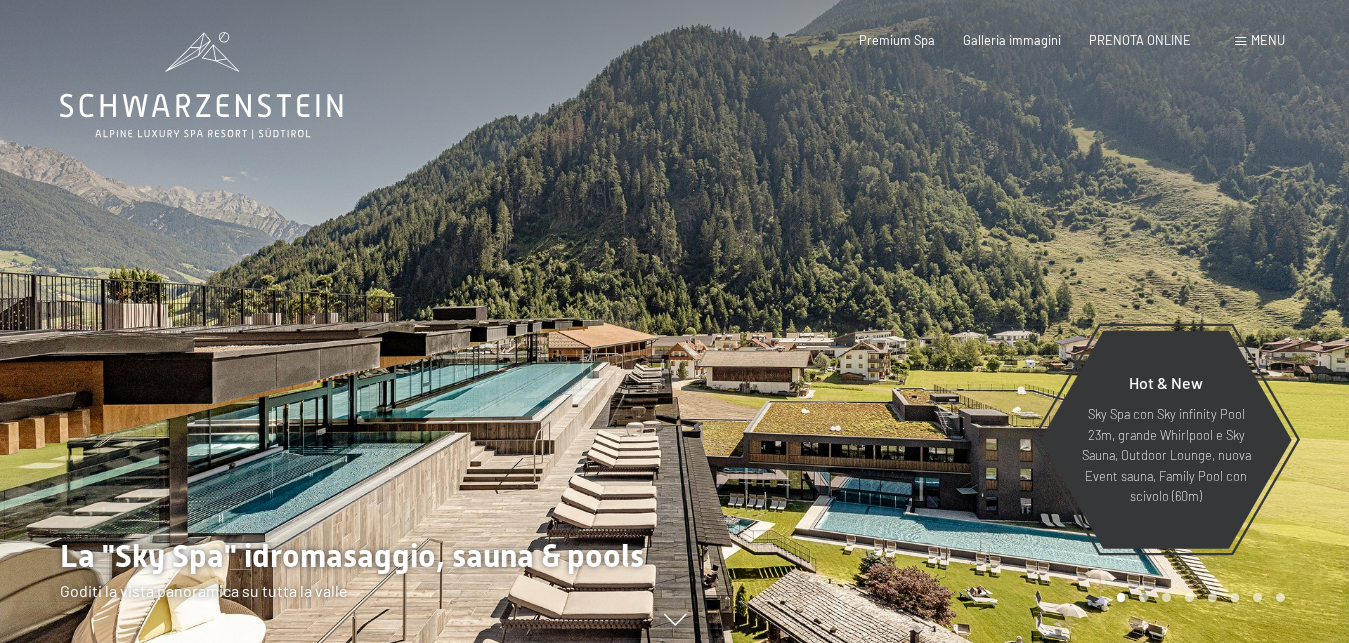 scroll, scrollTop: 0, scrollLeft: 0, axis: both 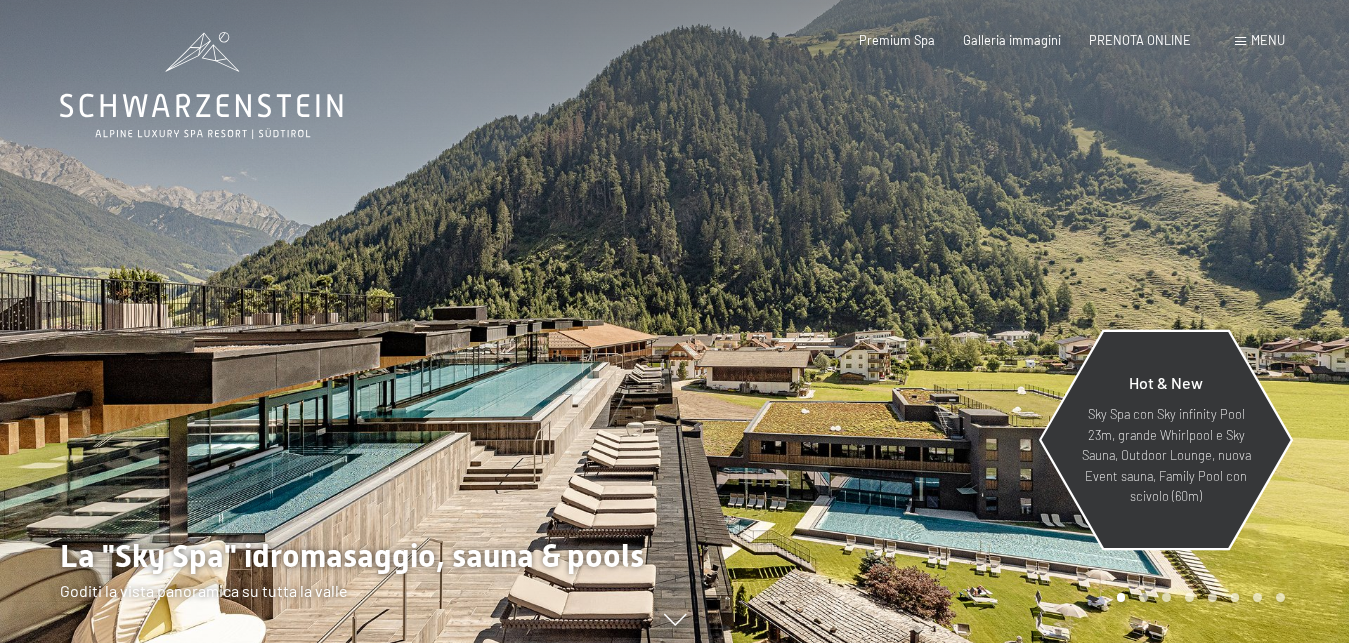 click on "Sky Spa con Sky infinity Pool 23m, grande Whirlpool e Sky Sauna, Outdoor Lounge, nuova Event sauna, Family Pool con scivolo (60m)" at bounding box center [1166, 455] 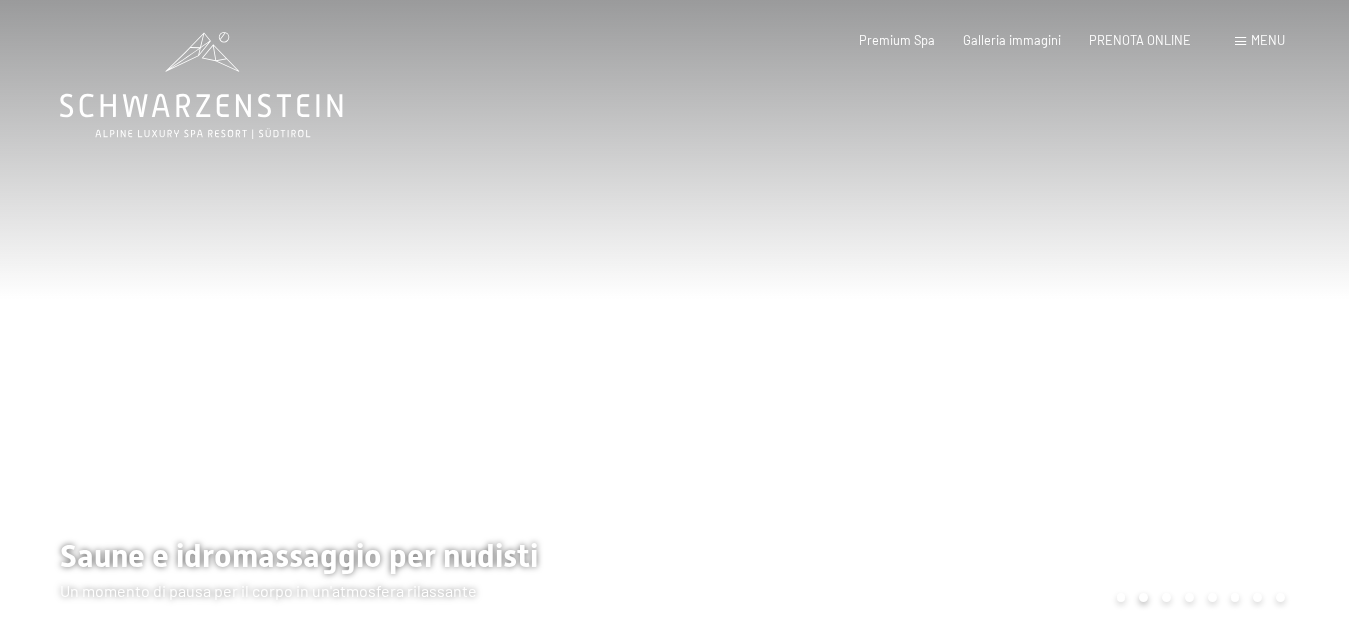 scroll, scrollTop: 0, scrollLeft: 0, axis: both 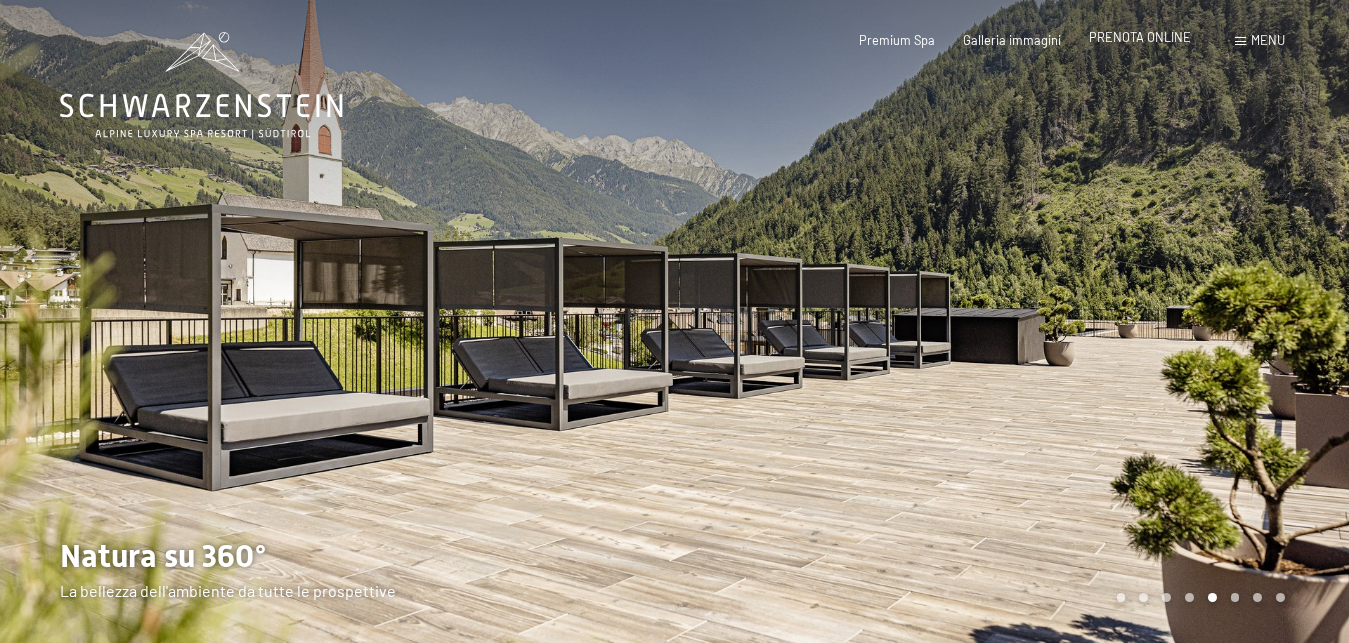 click on "Prenotazione           Richiesta                                     Premium Spa           Galleria immagini           PRENOTA ONLINE           Menu                                                                    DE         IT         EN                Buoni             Immagini               Richiesta           Prenotazione                    DE         IT         EN                       Schwarzenstein           Novità allo Schwarzenstein         I padroni di casa         Premium spa         Cucina gourmet         Attività         Programma settimanale         Immagini             Family         GoGreen         Belvita         Immagini                     Alloggi & prezzi           Servizi inclusi         Camere & prezzi         Lista             Offerte         Lista             Prezzi per famiglie         Prezzi trattmenti         Premi ospiti fedeli         Richiesta         Prenotazione         Condizioni generali         Buoni         Idee regalo" at bounding box center (1043, 41) 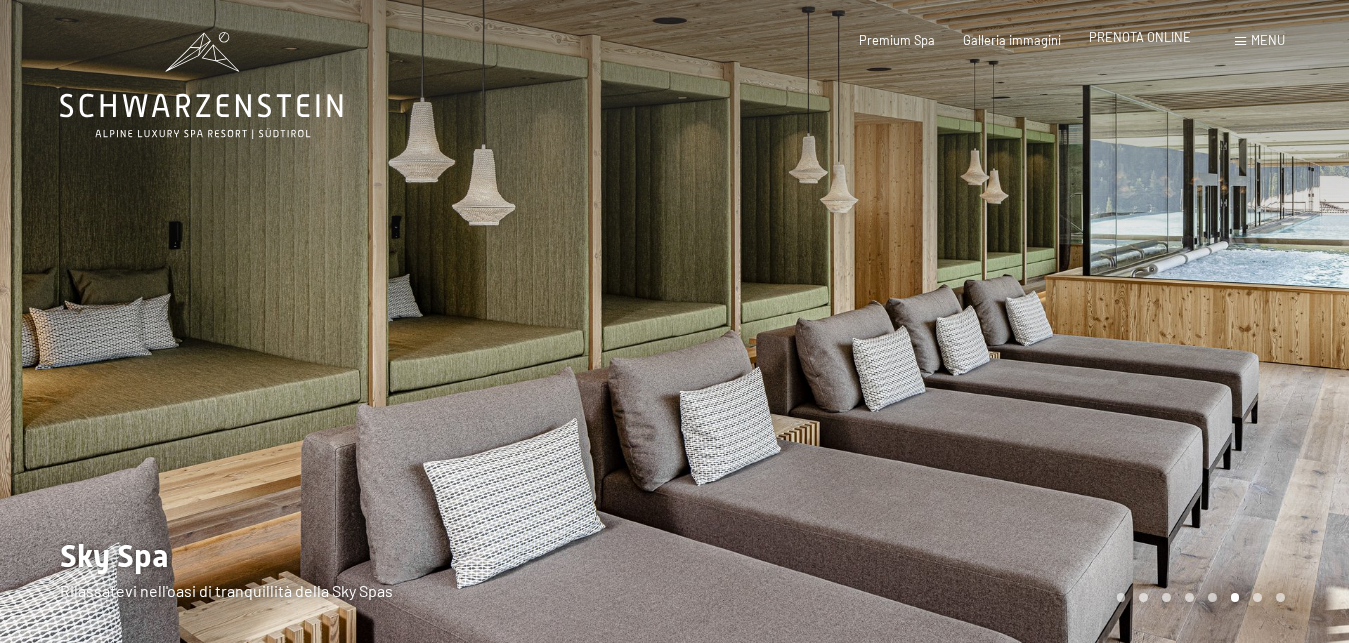 click on "PRENOTA ONLINE" at bounding box center [1140, 37] 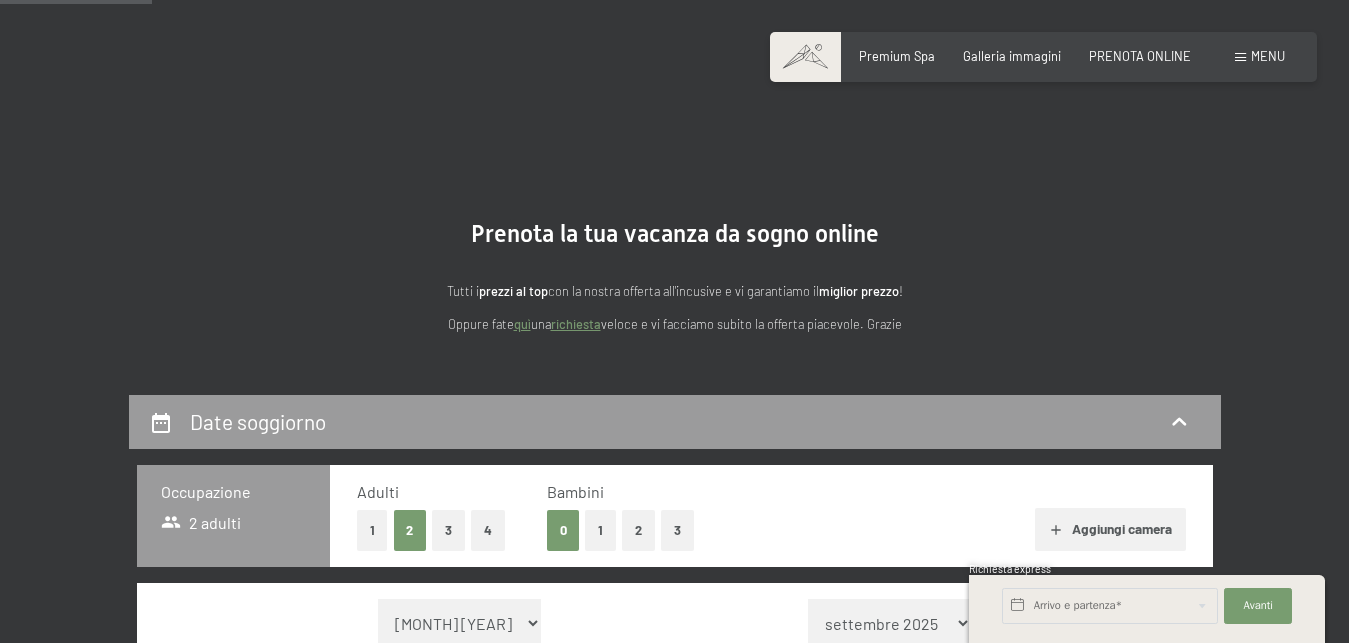 scroll, scrollTop: 306, scrollLeft: 0, axis: vertical 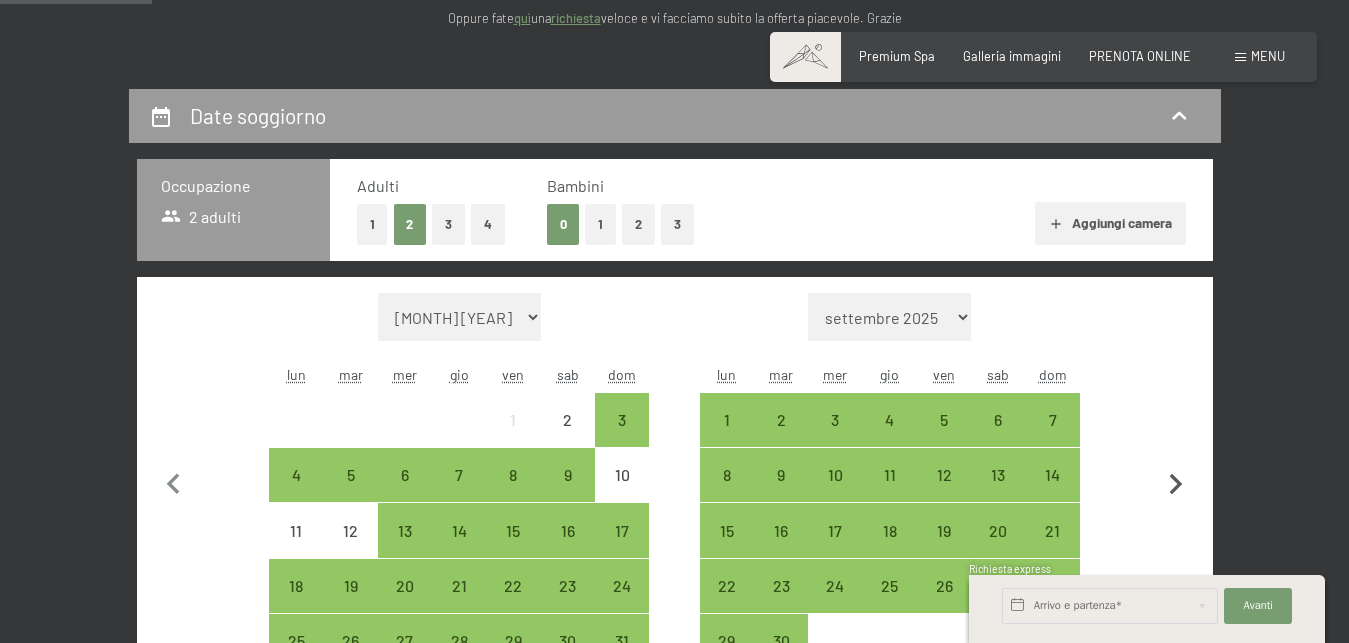 click 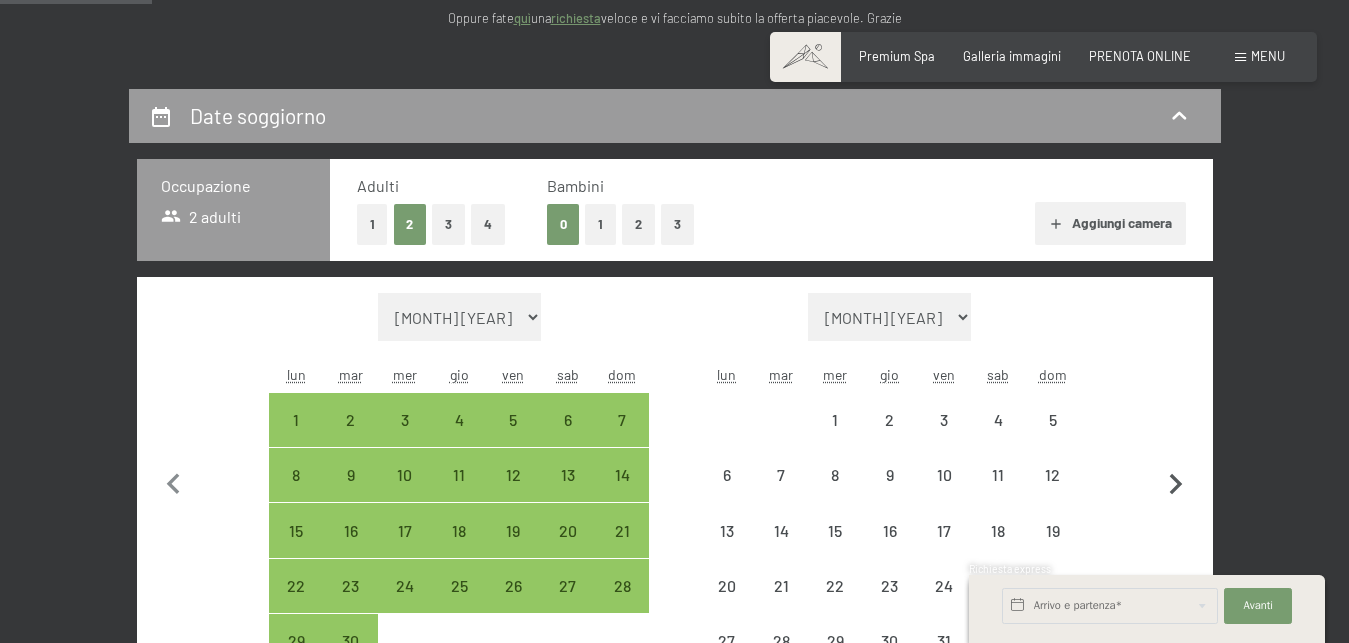 click 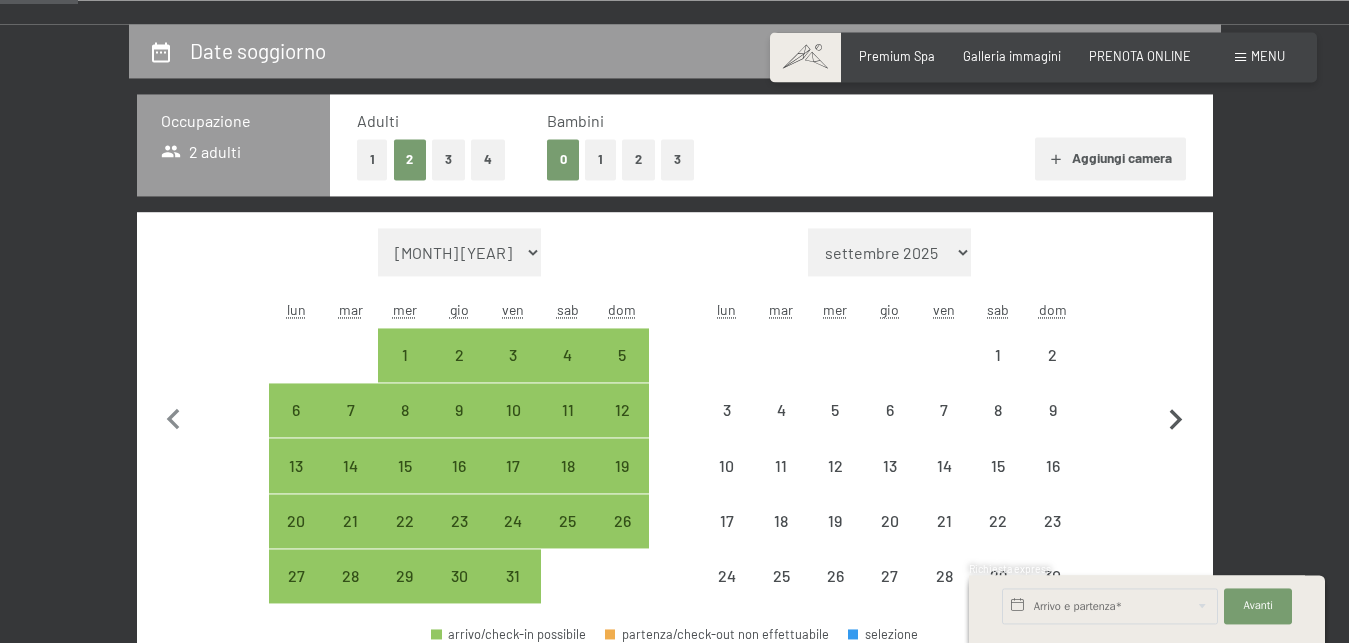 scroll, scrollTop: 408, scrollLeft: 0, axis: vertical 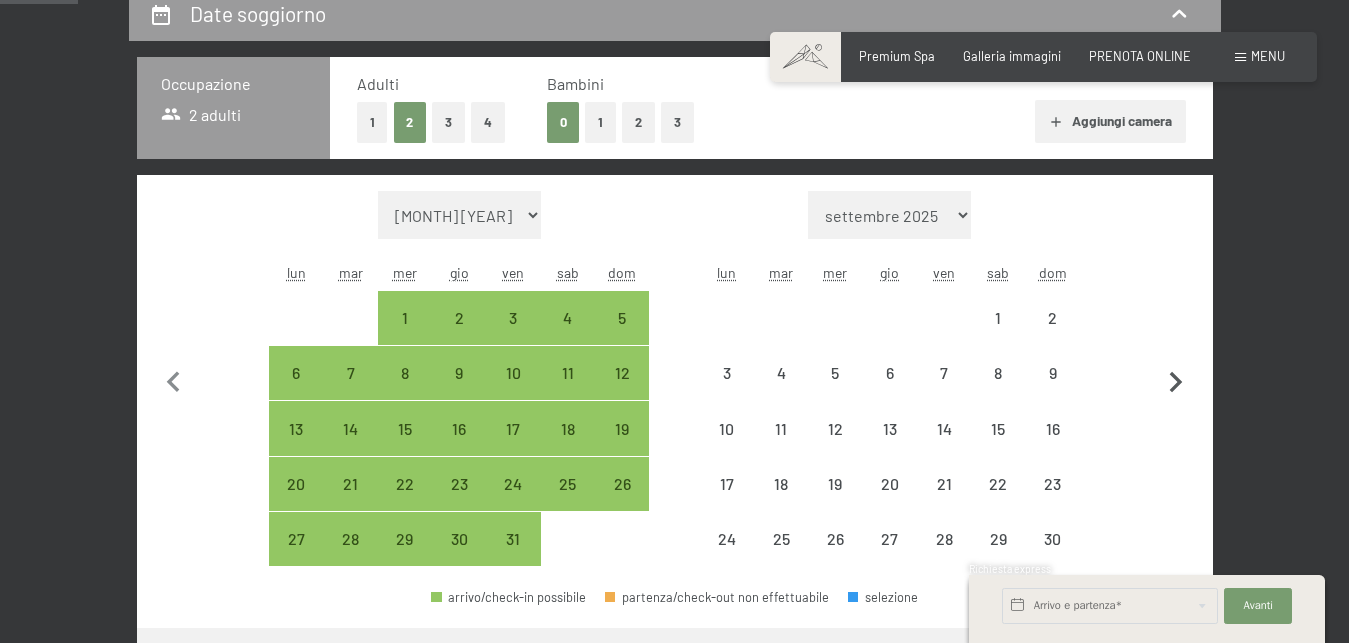 select on "2025-10-01" 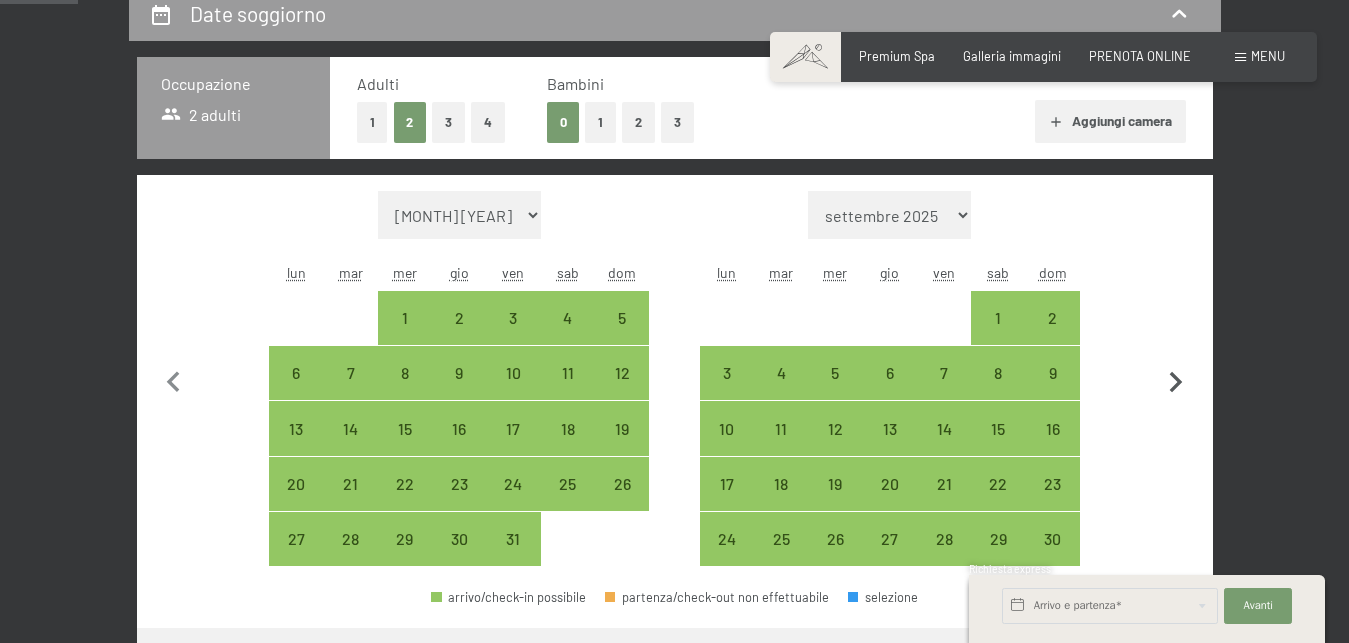click 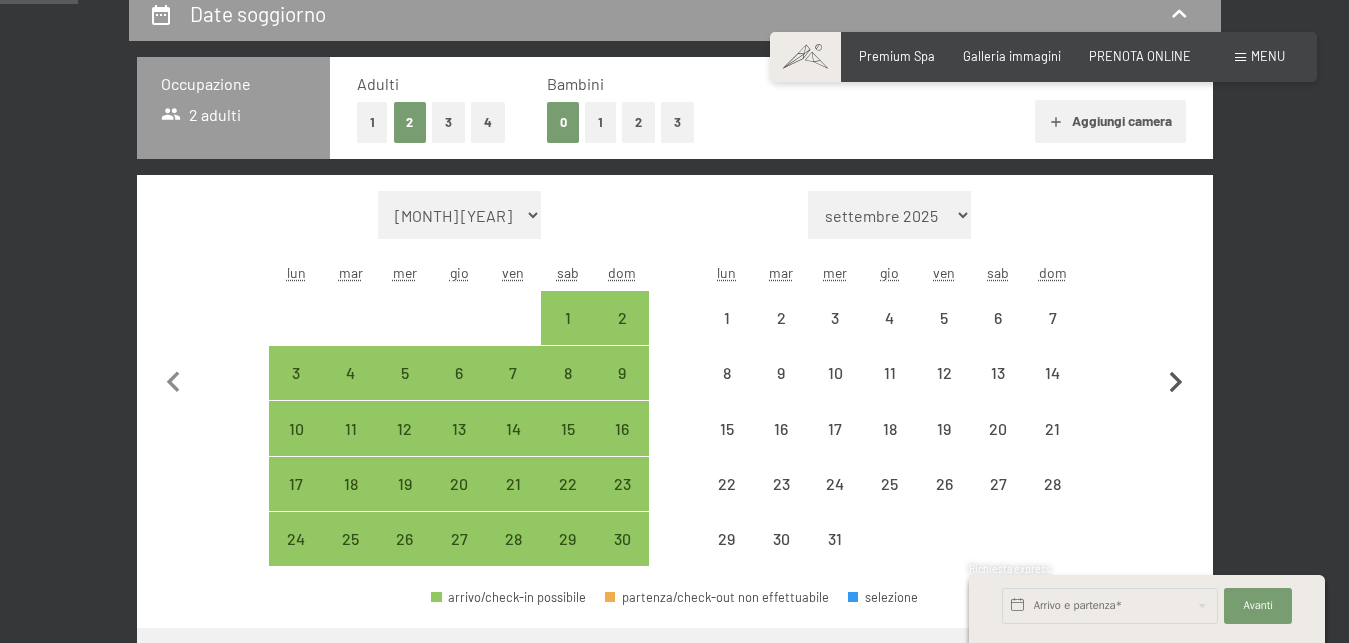 select on "[YEAR]-[MONTH]-[DAY]" 